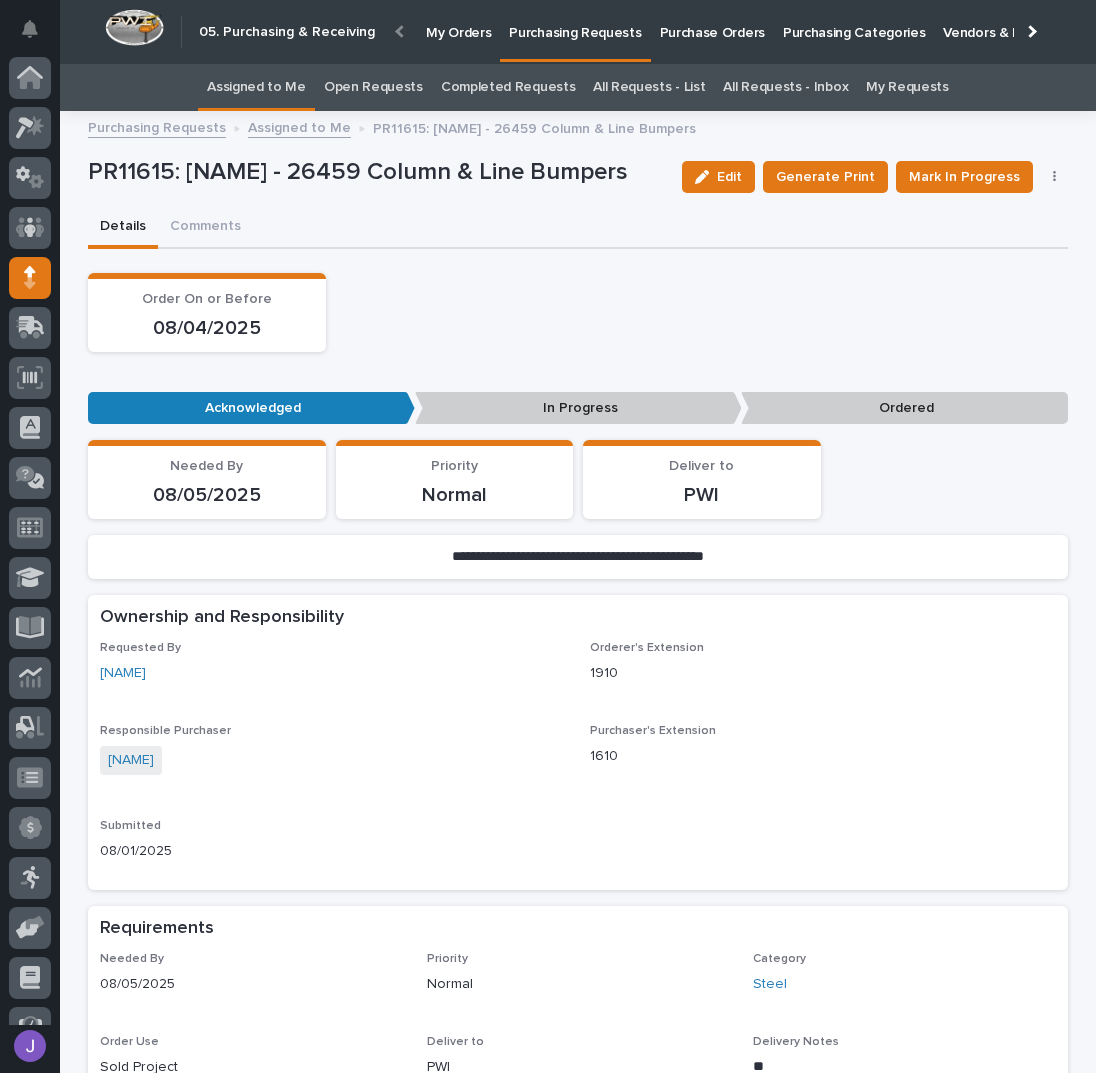 scroll, scrollTop: 0, scrollLeft: 0, axis: both 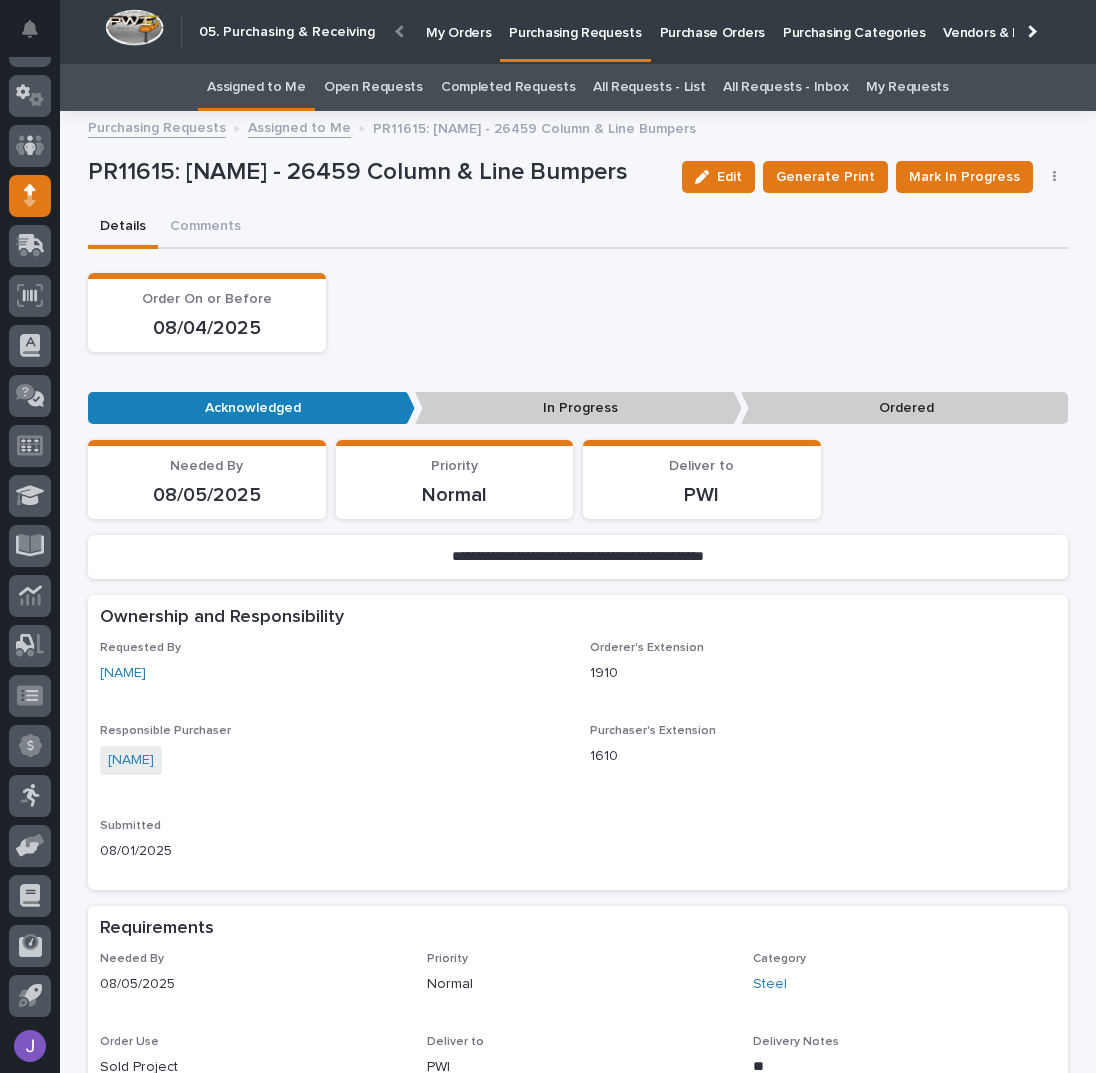 click on "Purchase Orders" at bounding box center [712, 21] 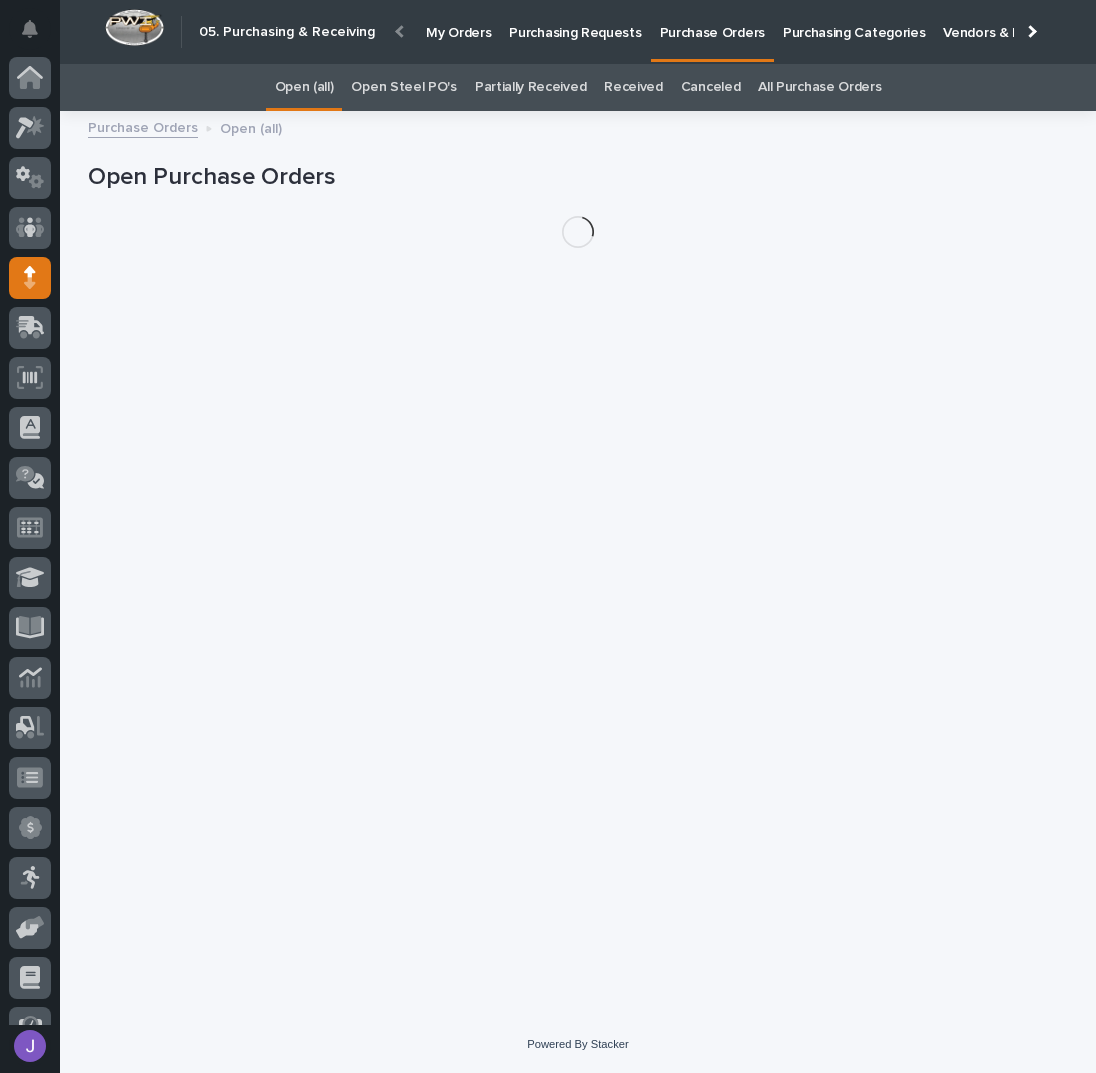 scroll, scrollTop: 82, scrollLeft: 0, axis: vertical 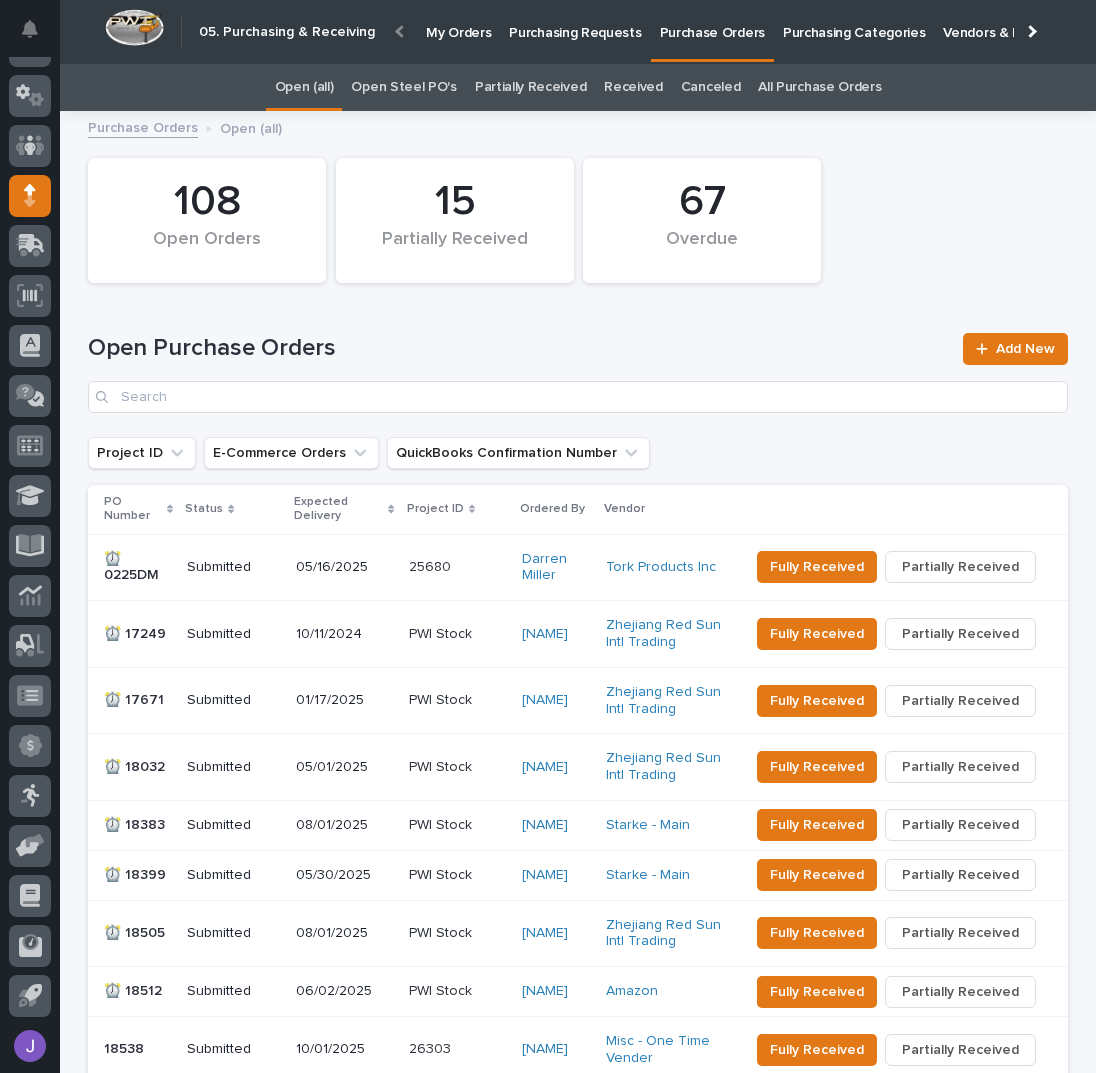 click on "Open Steel PO's" at bounding box center [403, 87] 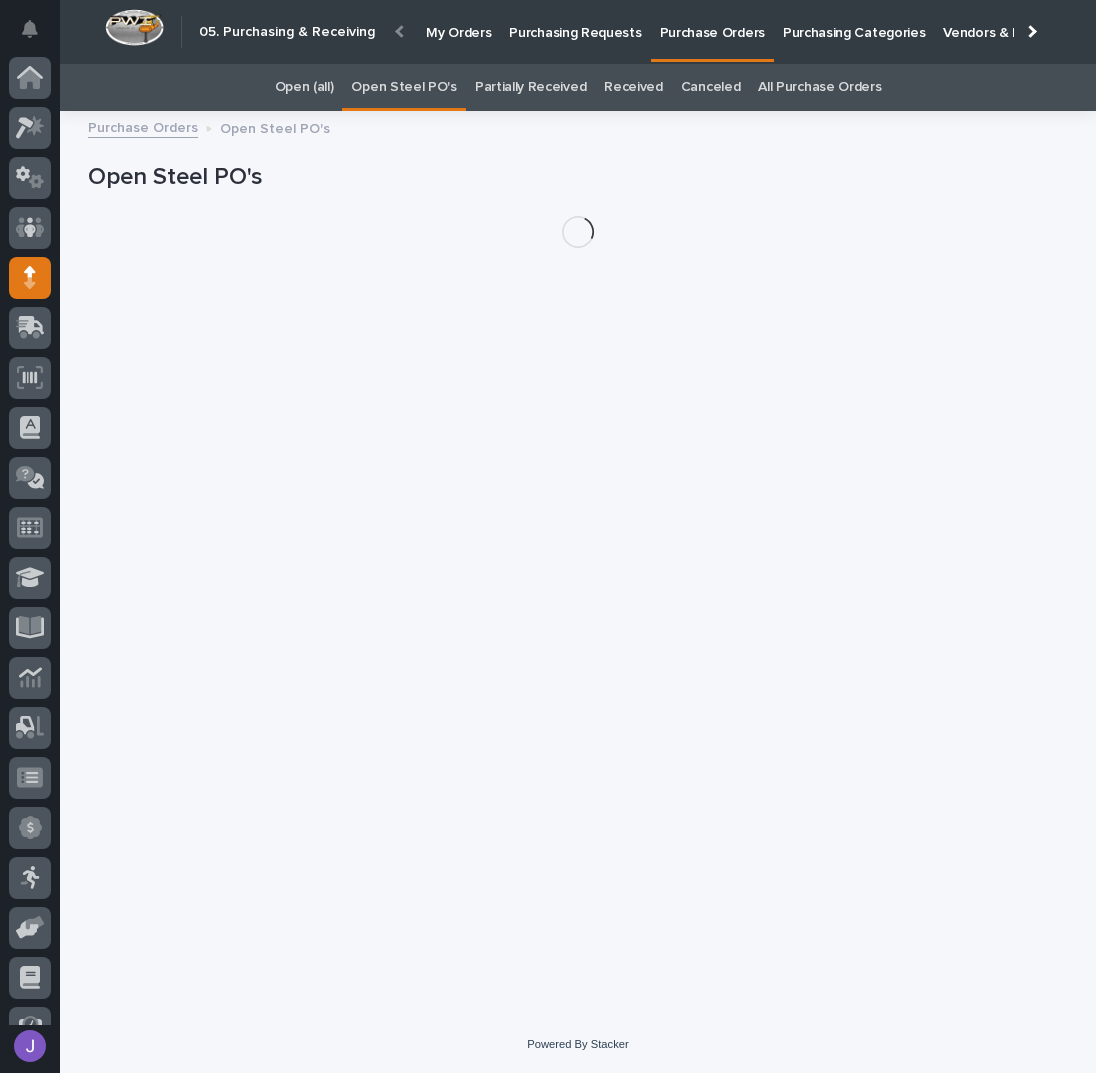 scroll, scrollTop: 82, scrollLeft: 0, axis: vertical 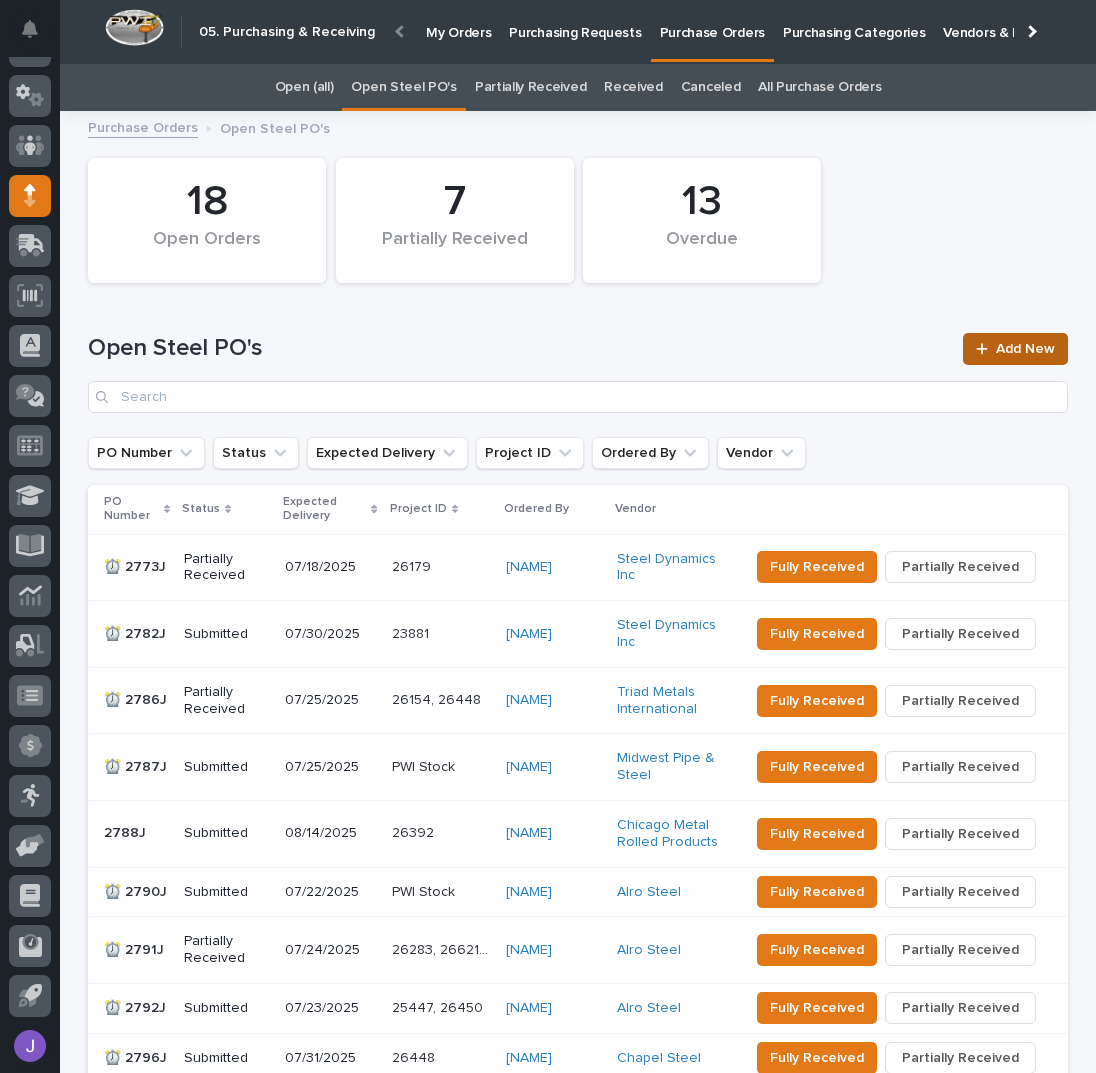 click 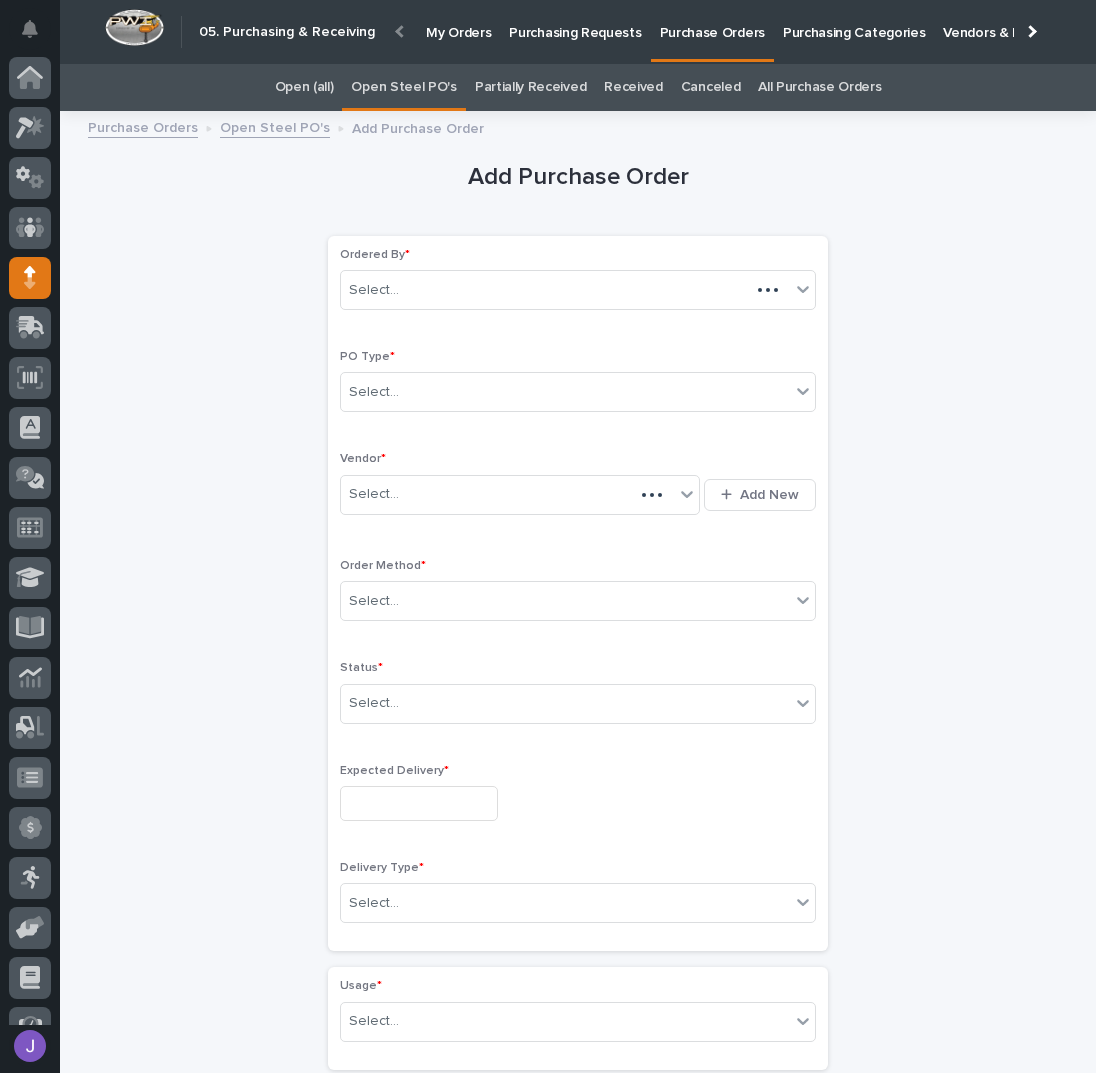 scroll, scrollTop: 56, scrollLeft: 0, axis: vertical 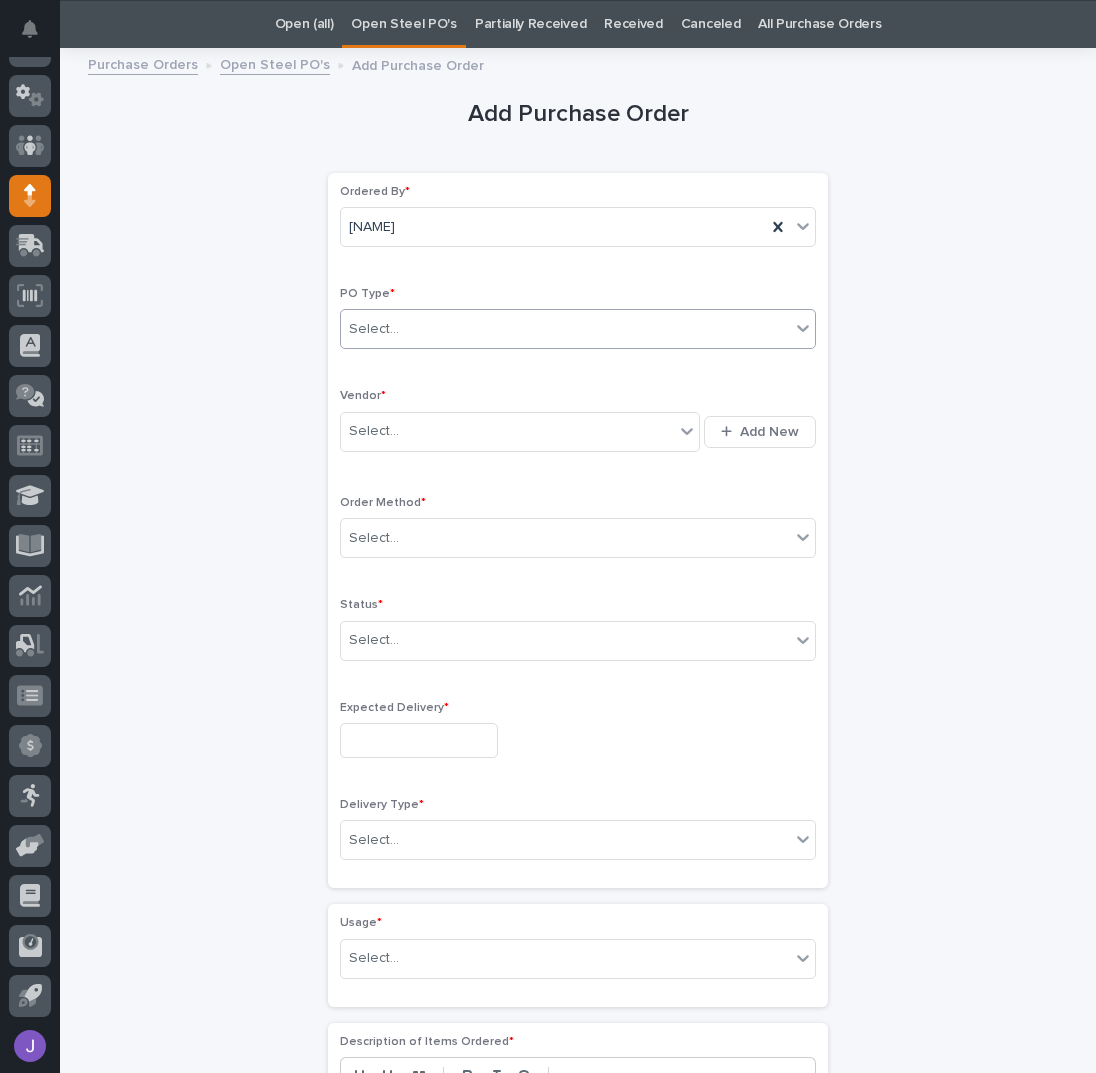 click on "Select..." at bounding box center (565, 329) 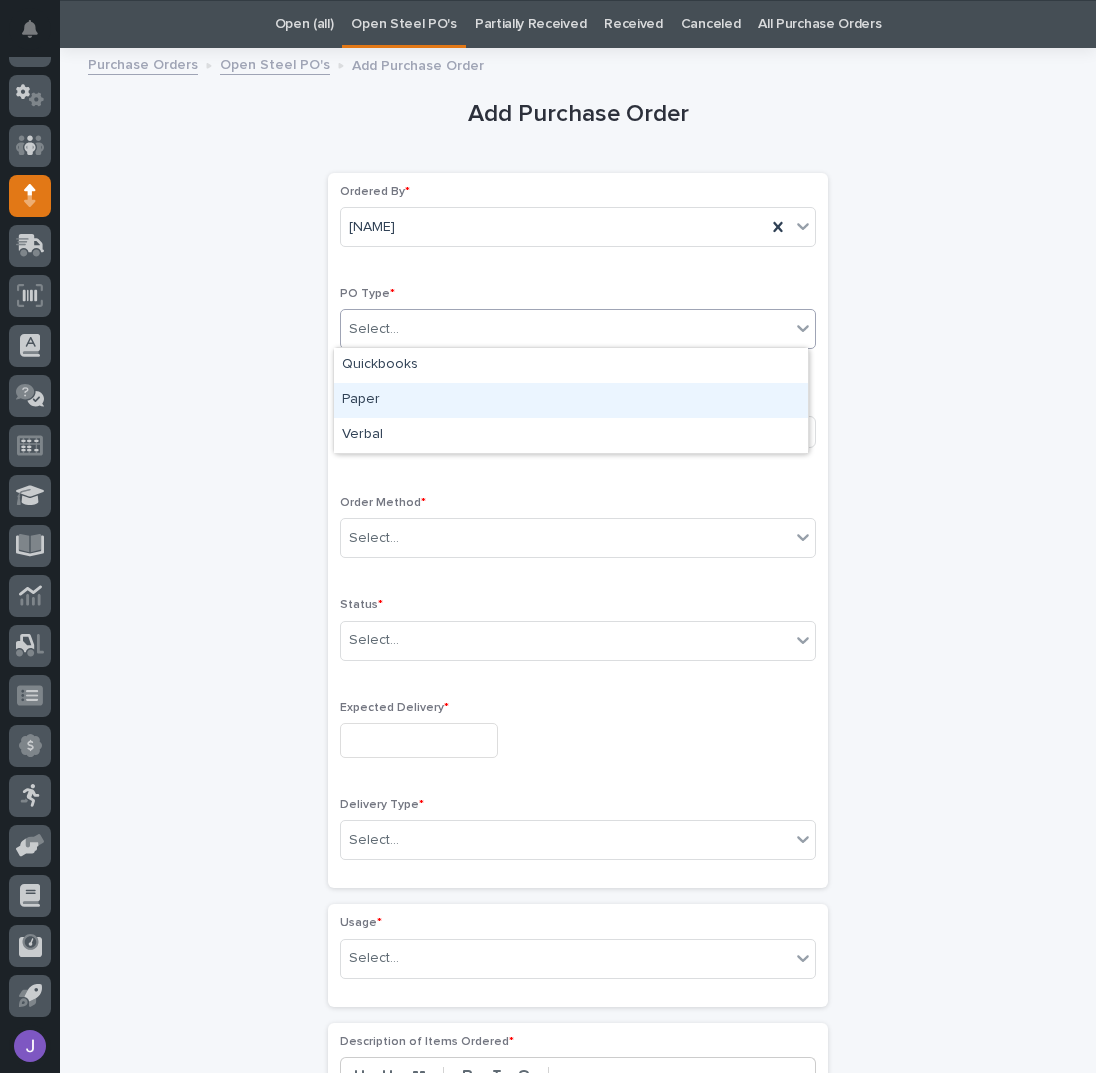 click on "Paper" at bounding box center [571, 400] 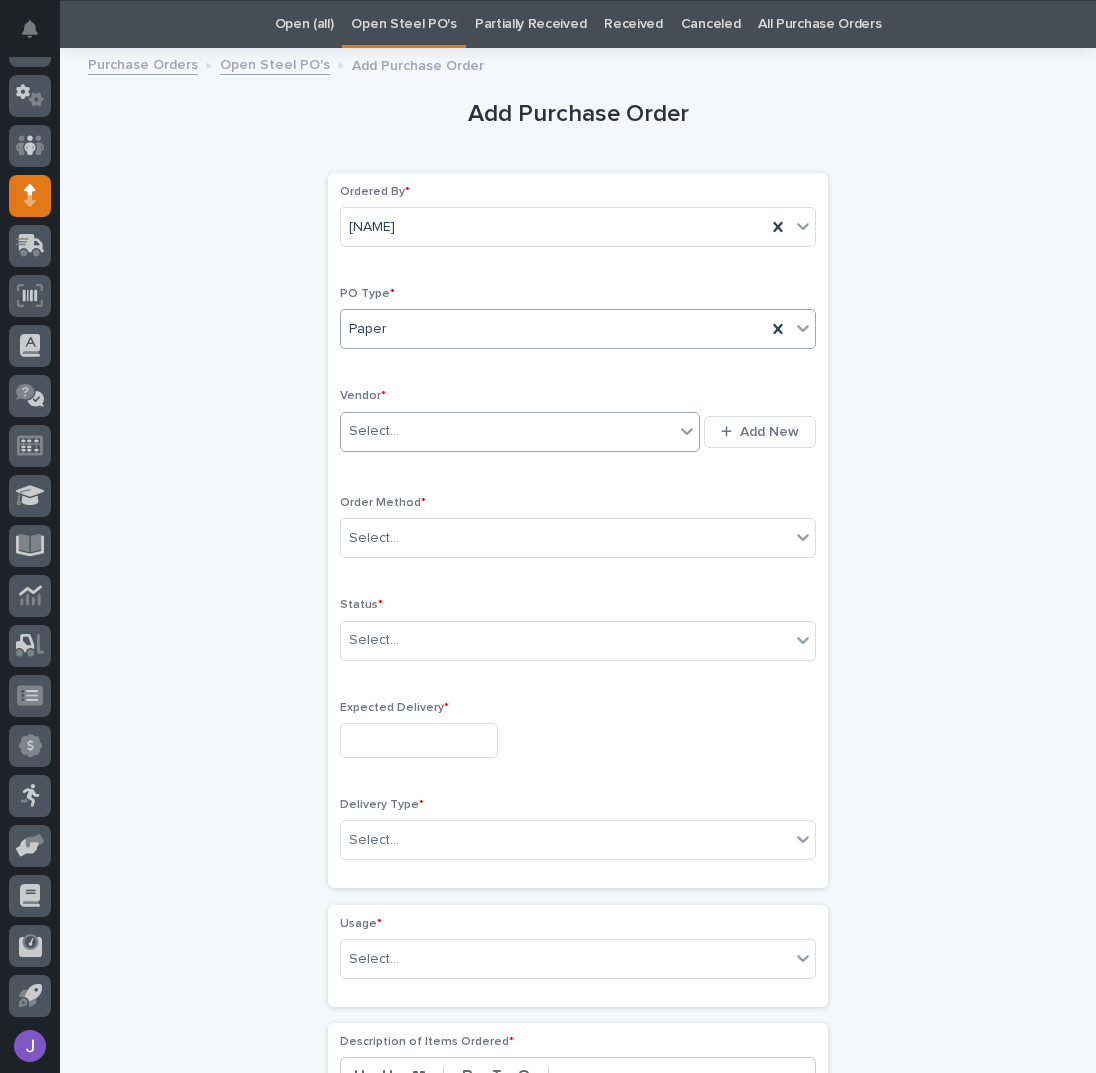 click on "Select..." at bounding box center (374, 431) 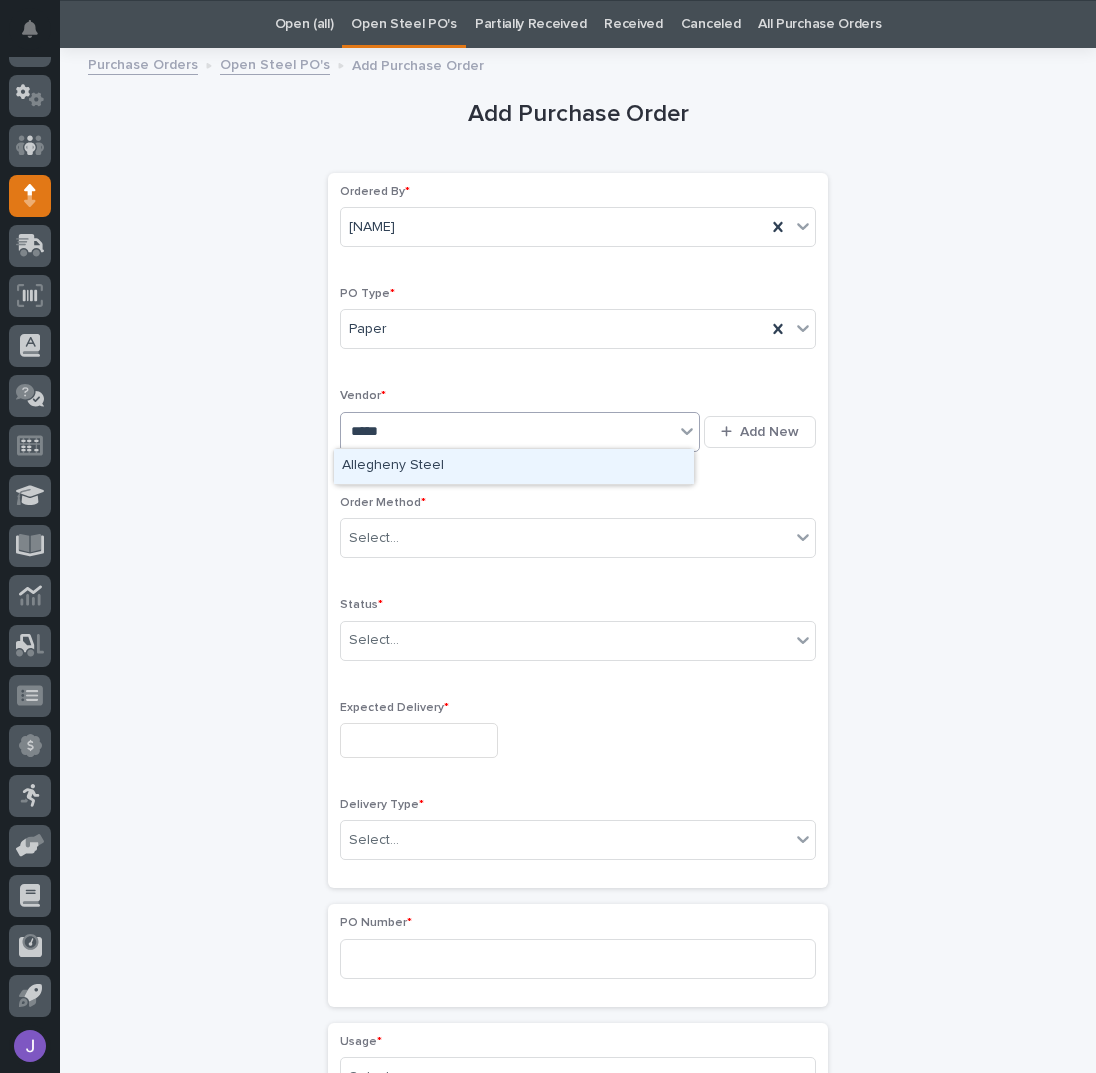 type on "******" 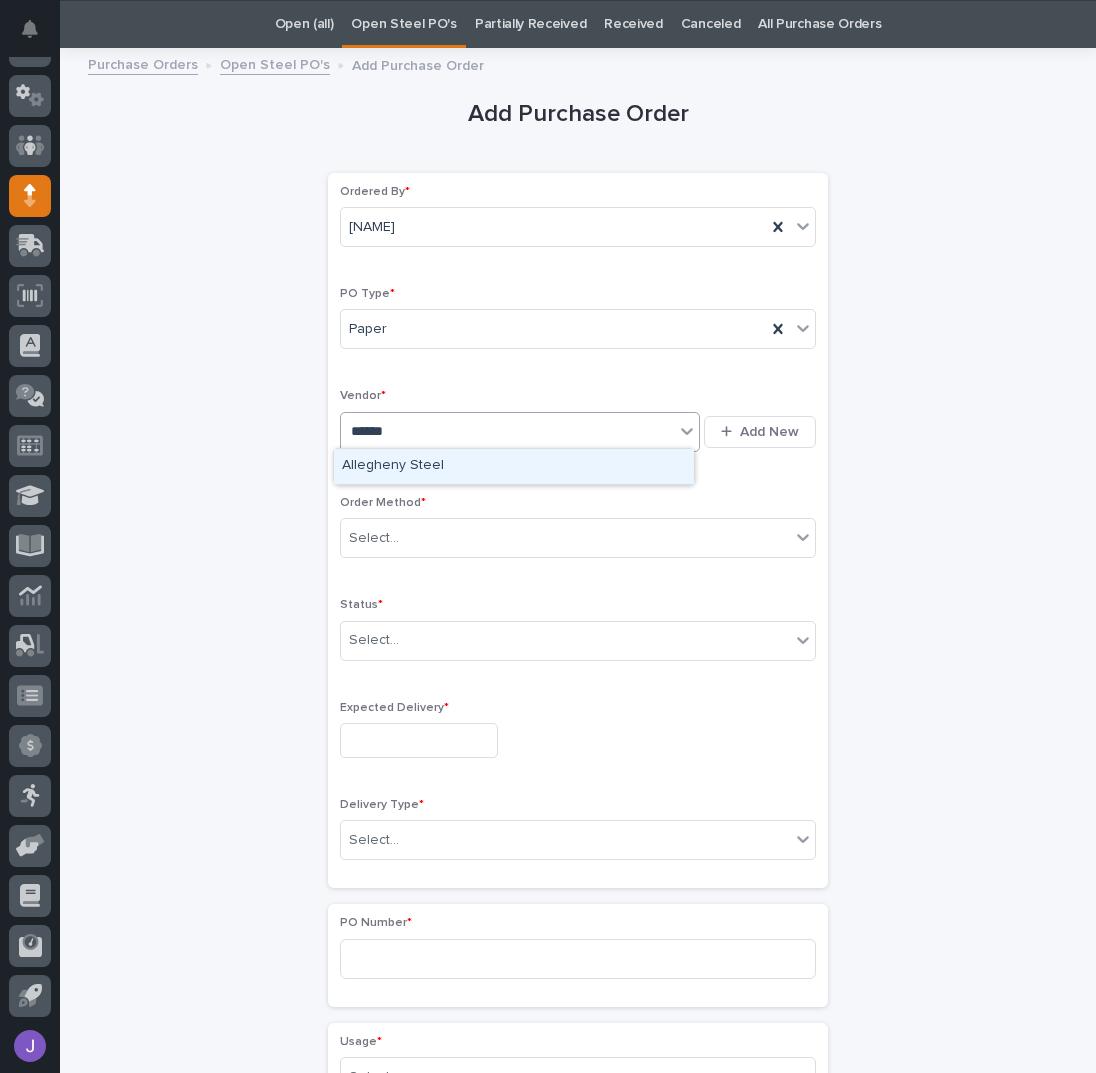 type 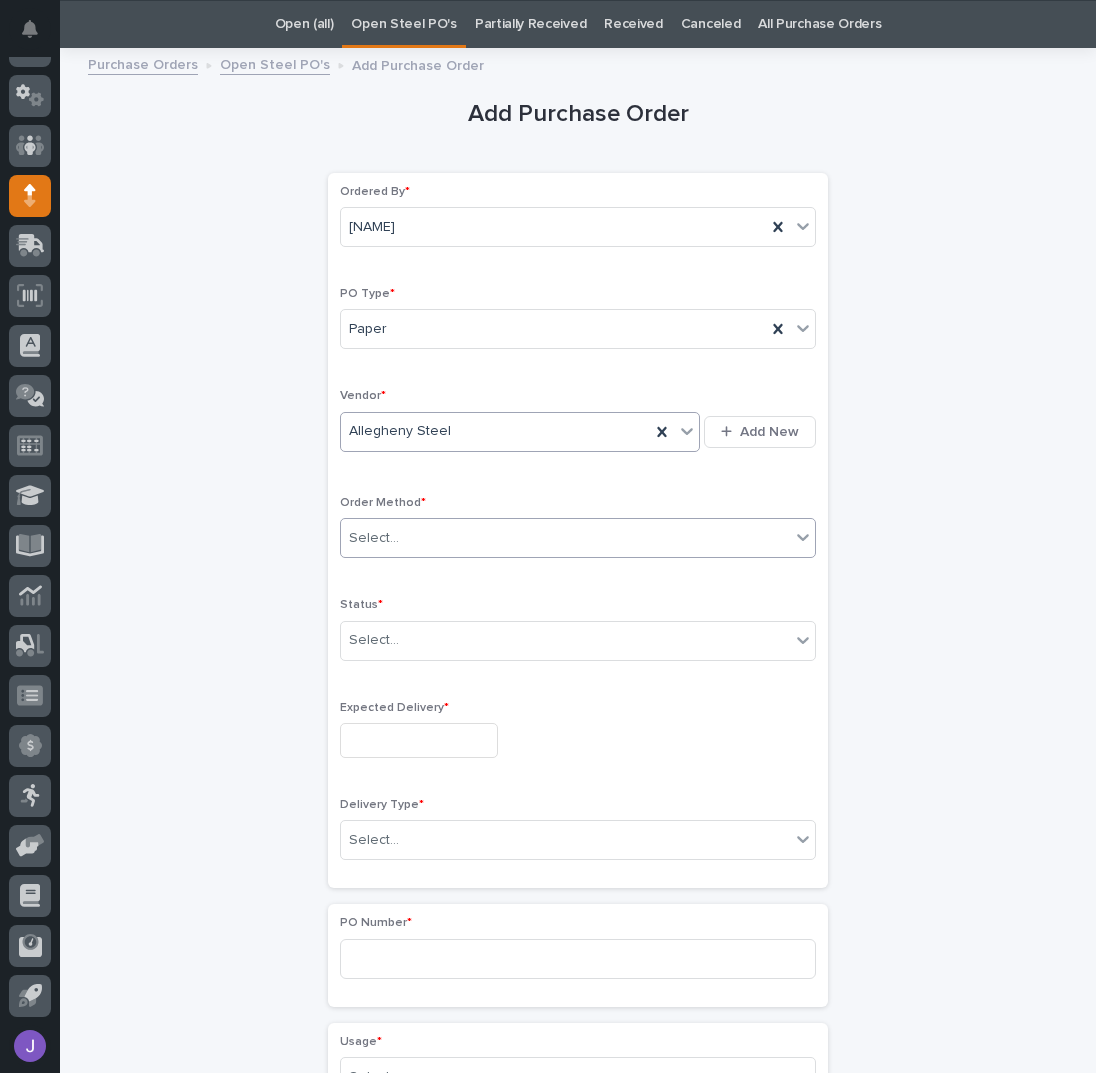 click on "Select..." at bounding box center [565, 538] 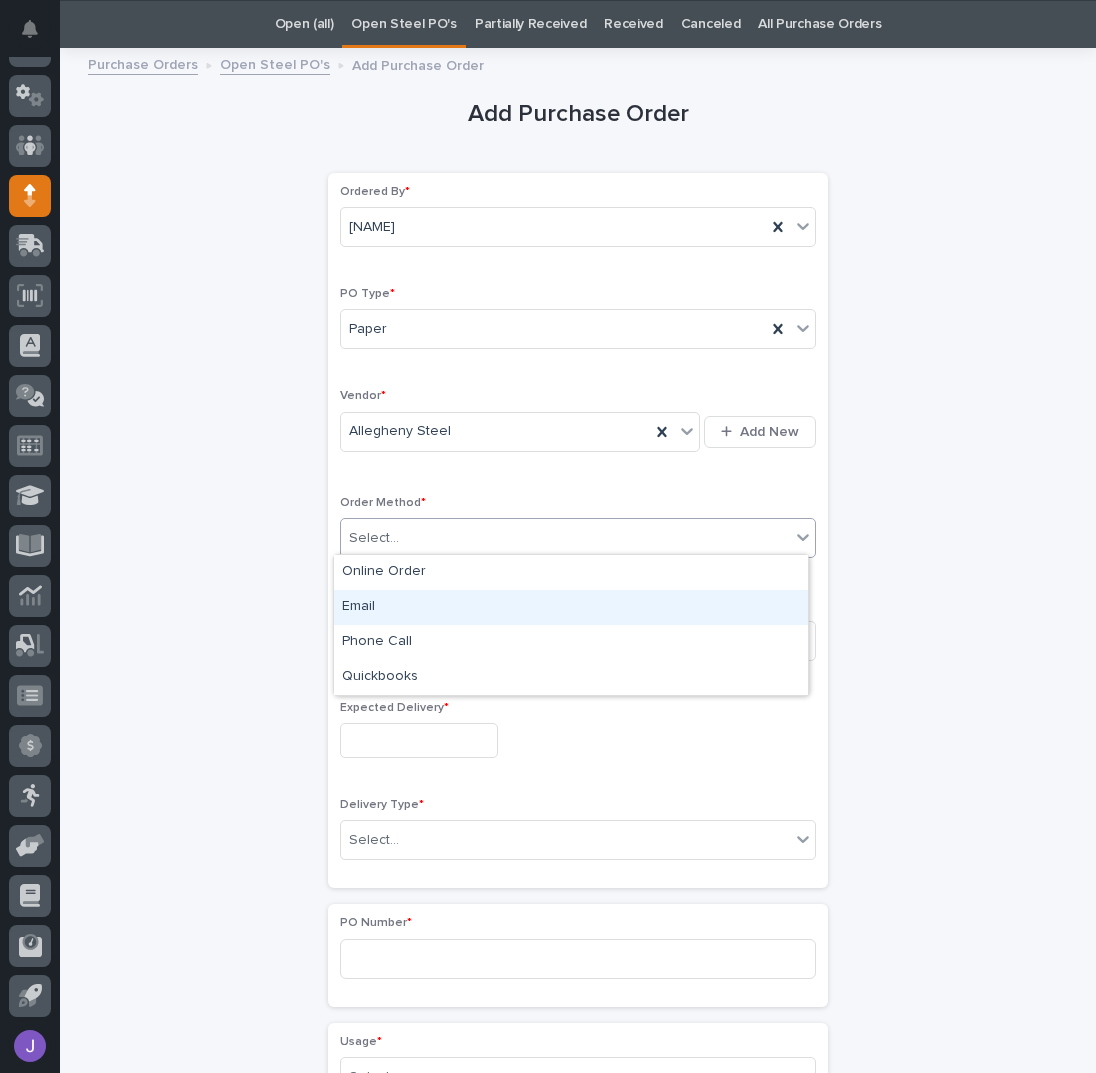 click on "Email" at bounding box center [571, 607] 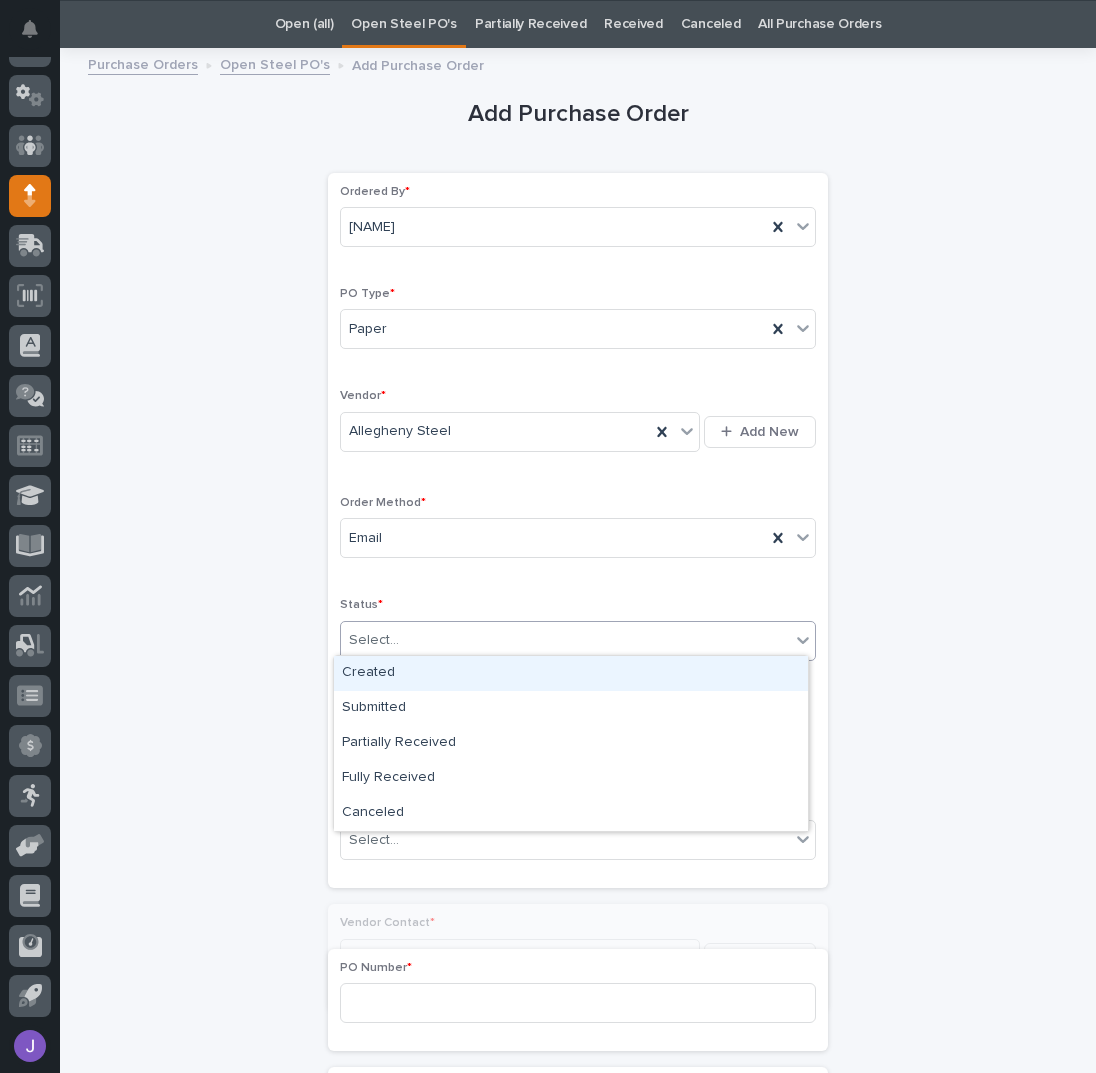 click on "Select..." at bounding box center (374, 640) 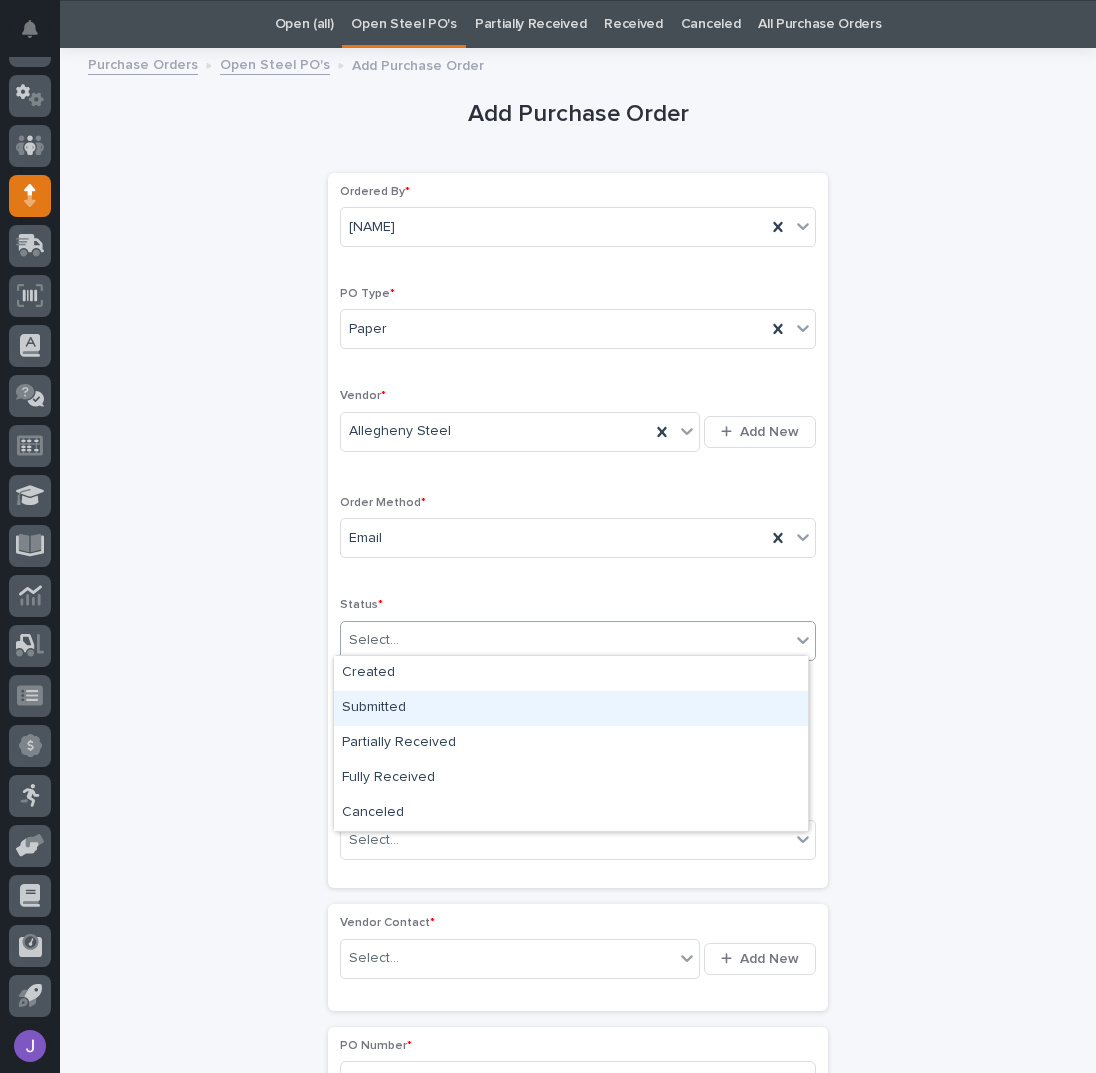click on "Submitted" at bounding box center [571, 708] 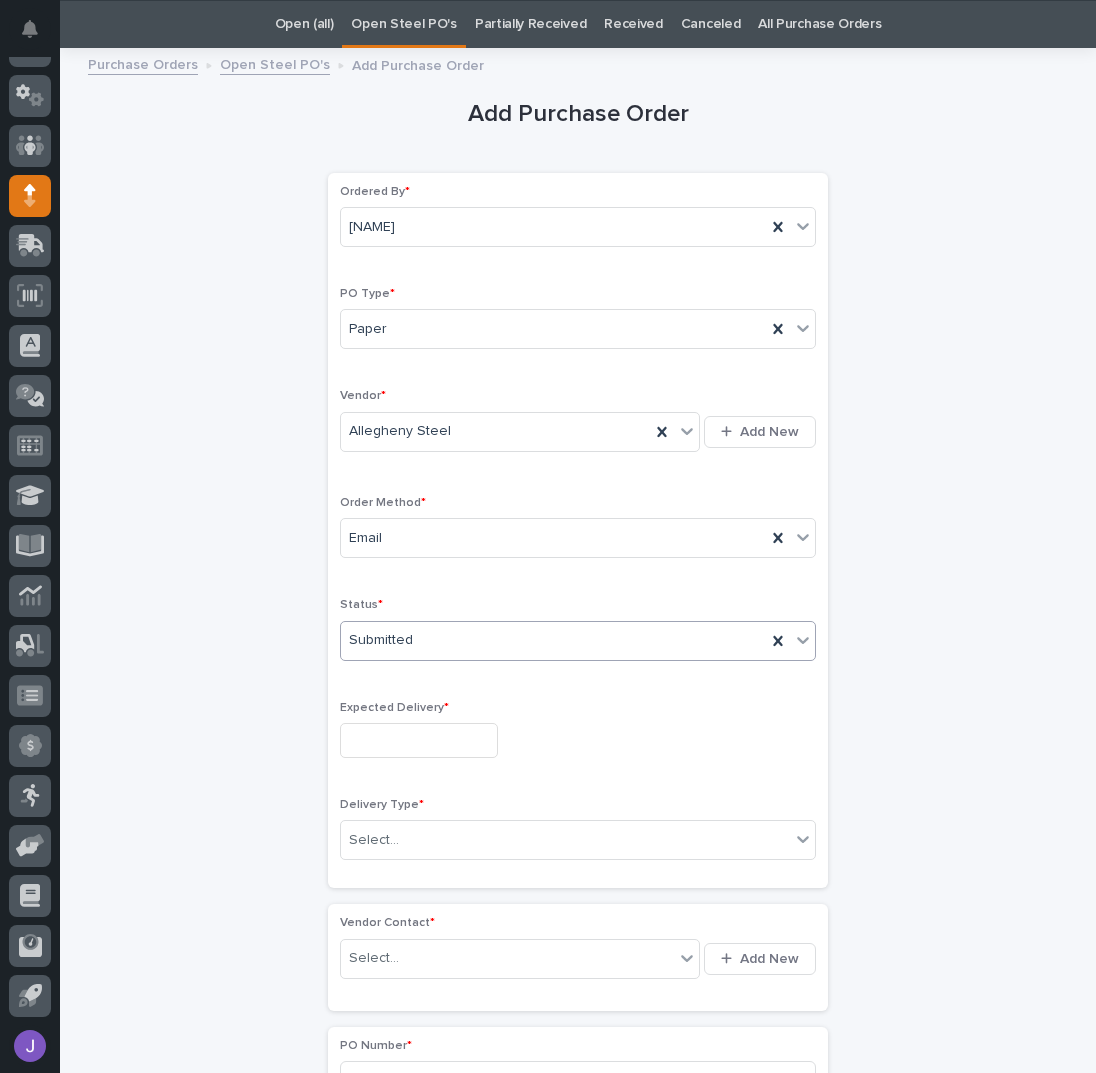 click at bounding box center [419, 740] 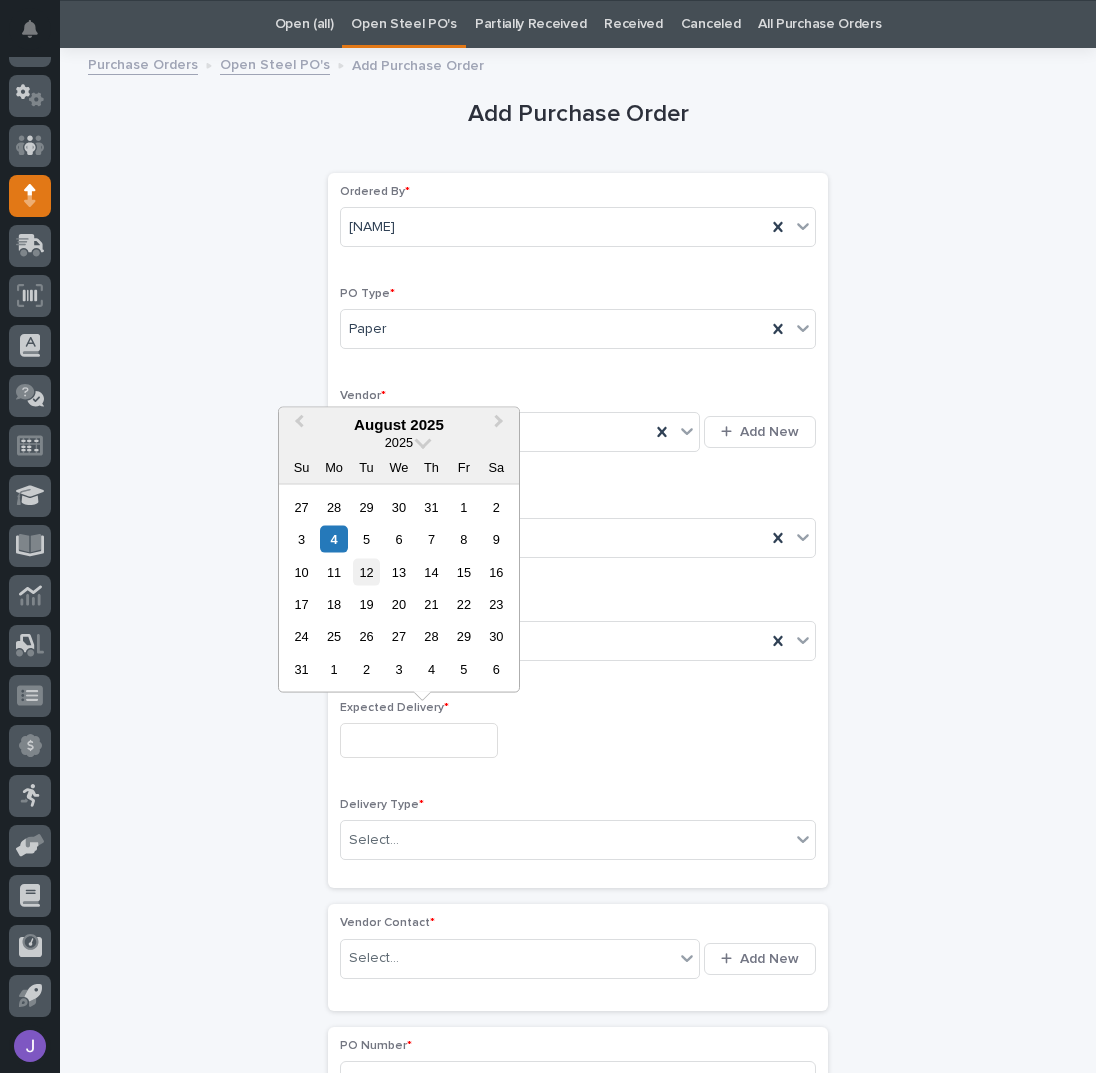 click on "12" at bounding box center (366, 571) 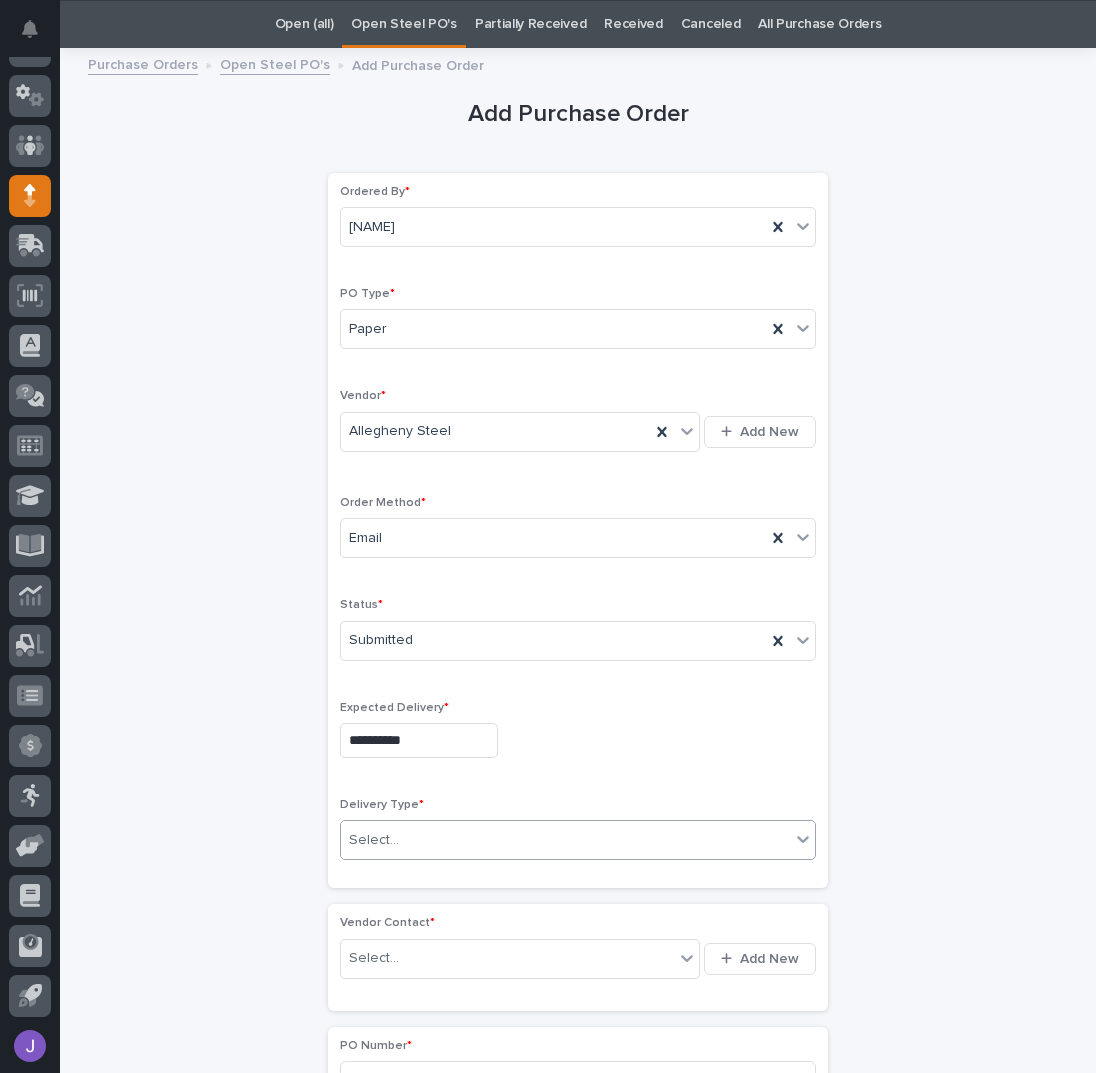 click on "Select..." at bounding box center (374, 840) 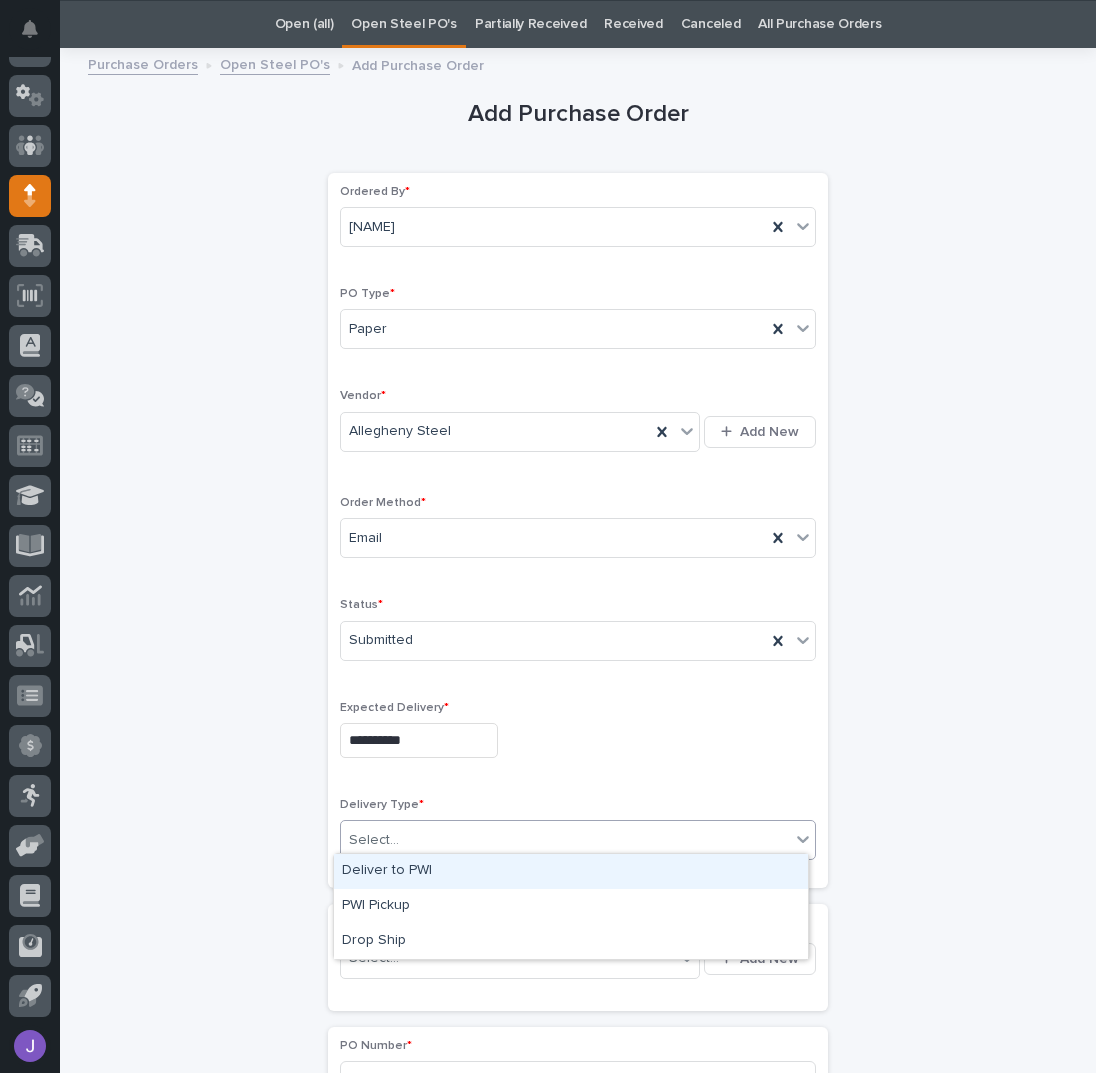 click on "Deliver to PWI" at bounding box center (571, 871) 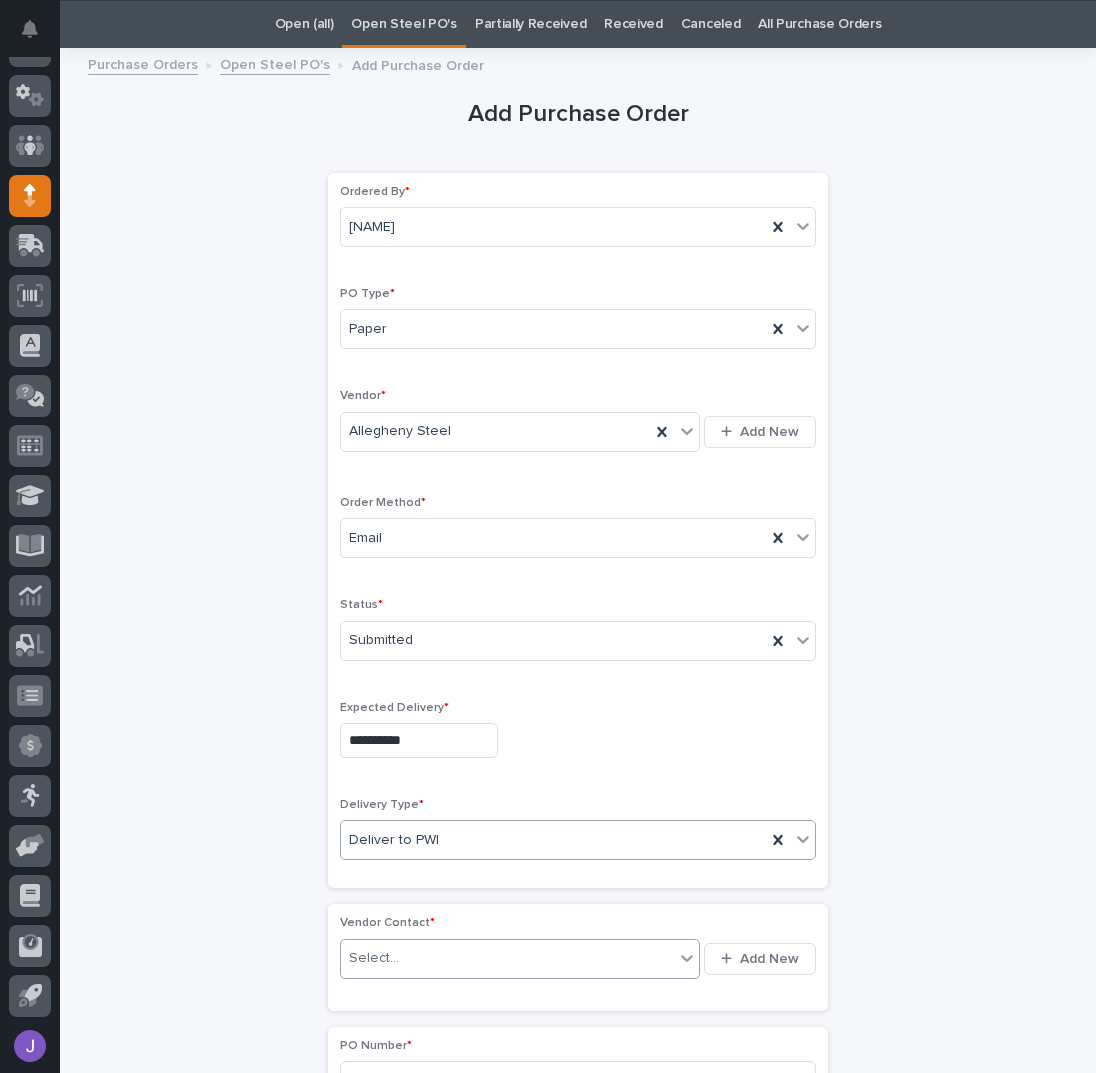 click on "Select..." at bounding box center (374, 958) 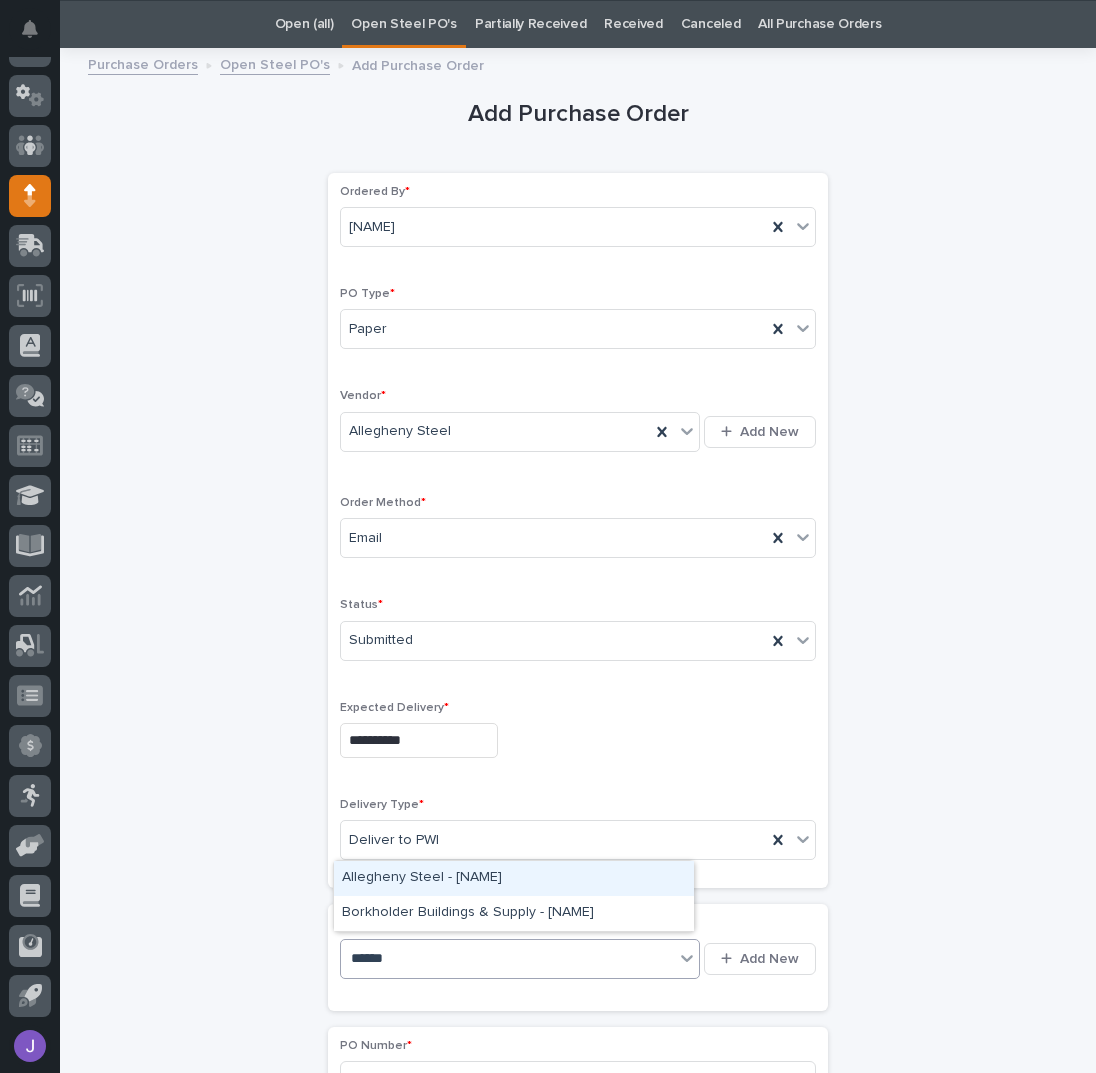 type on "******" 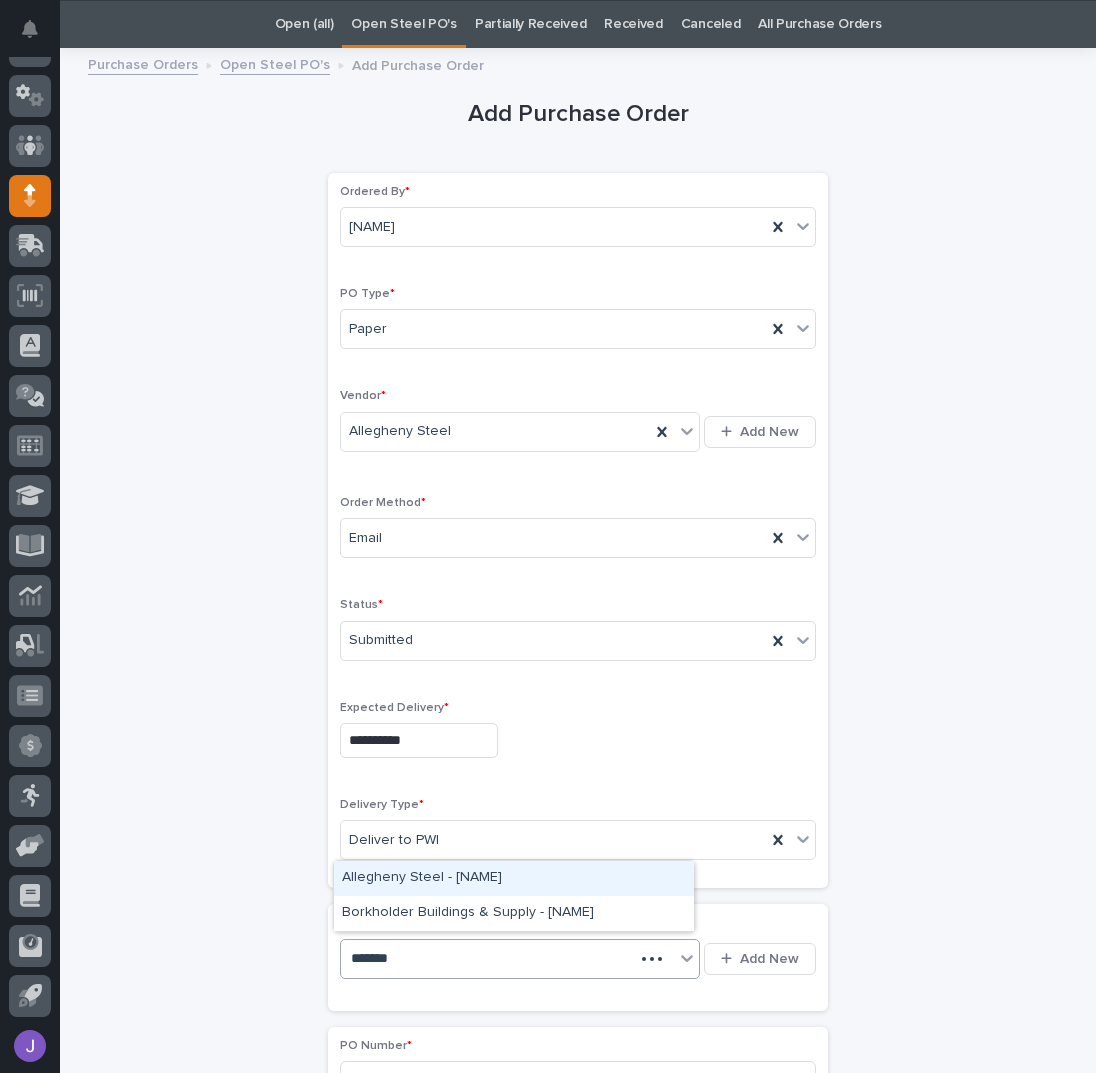 type 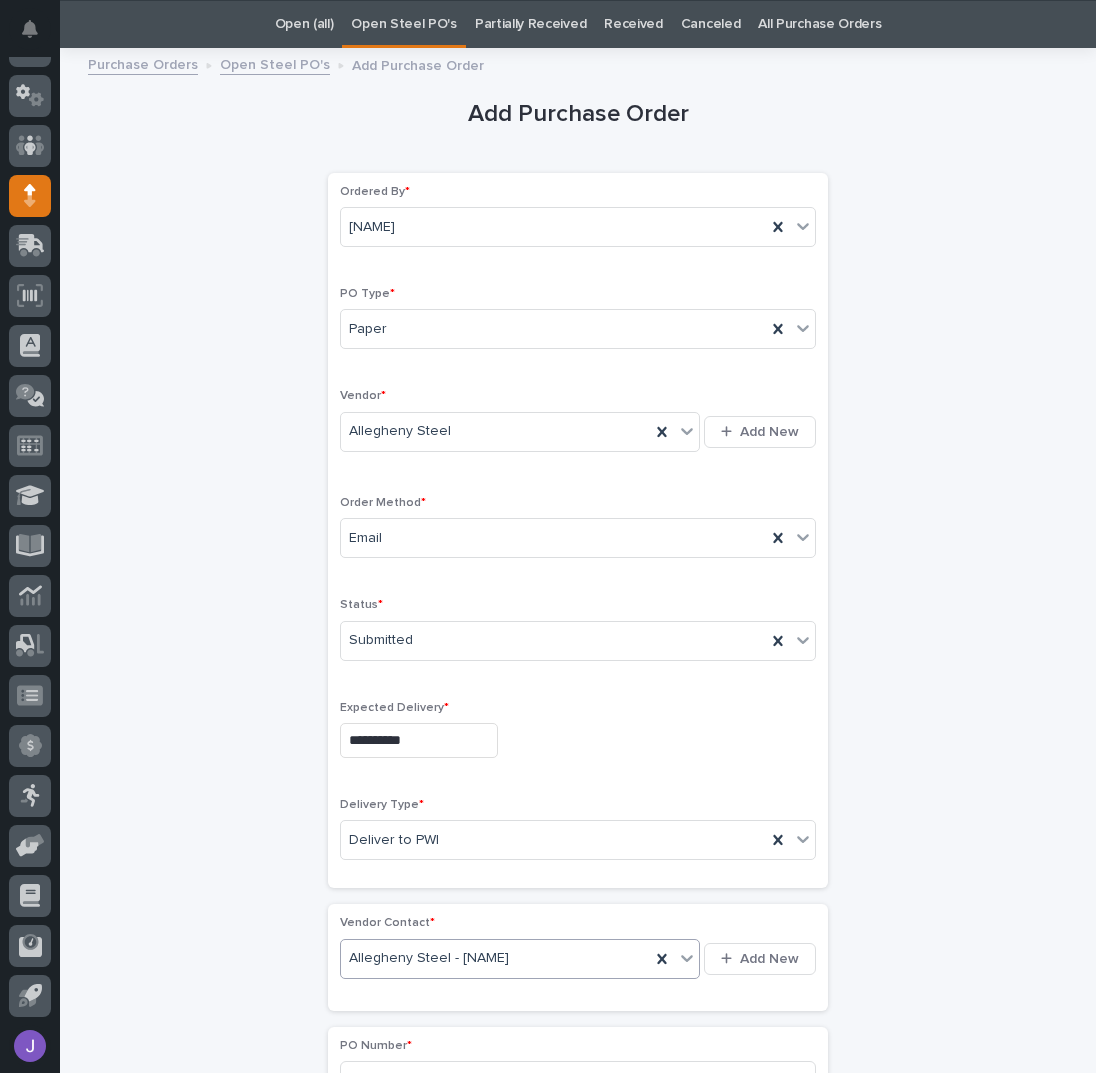 click on "**********" at bounding box center [578, 1115] 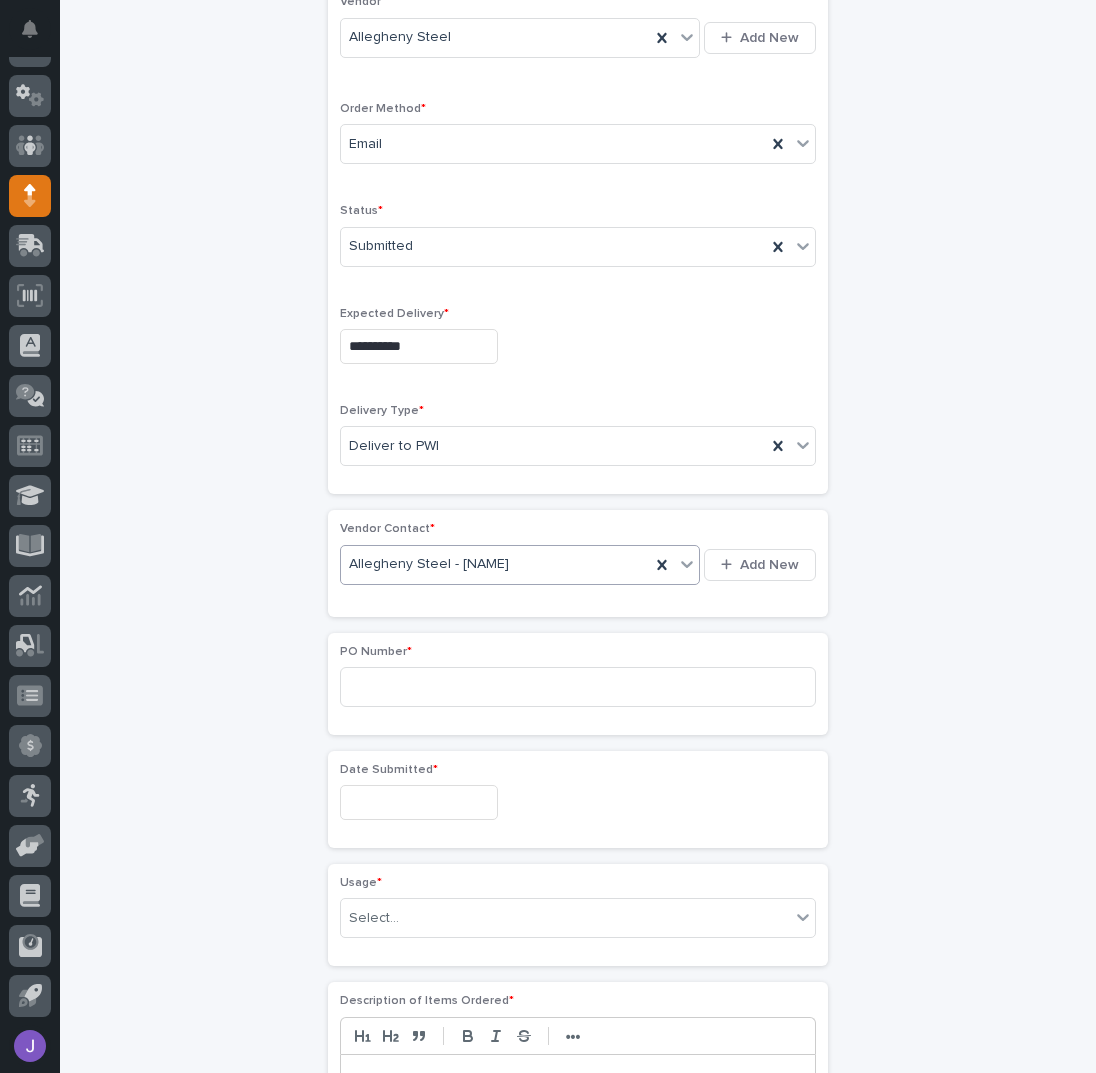 scroll, scrollTop: 463, scrollLeft: 0, axis: vertical 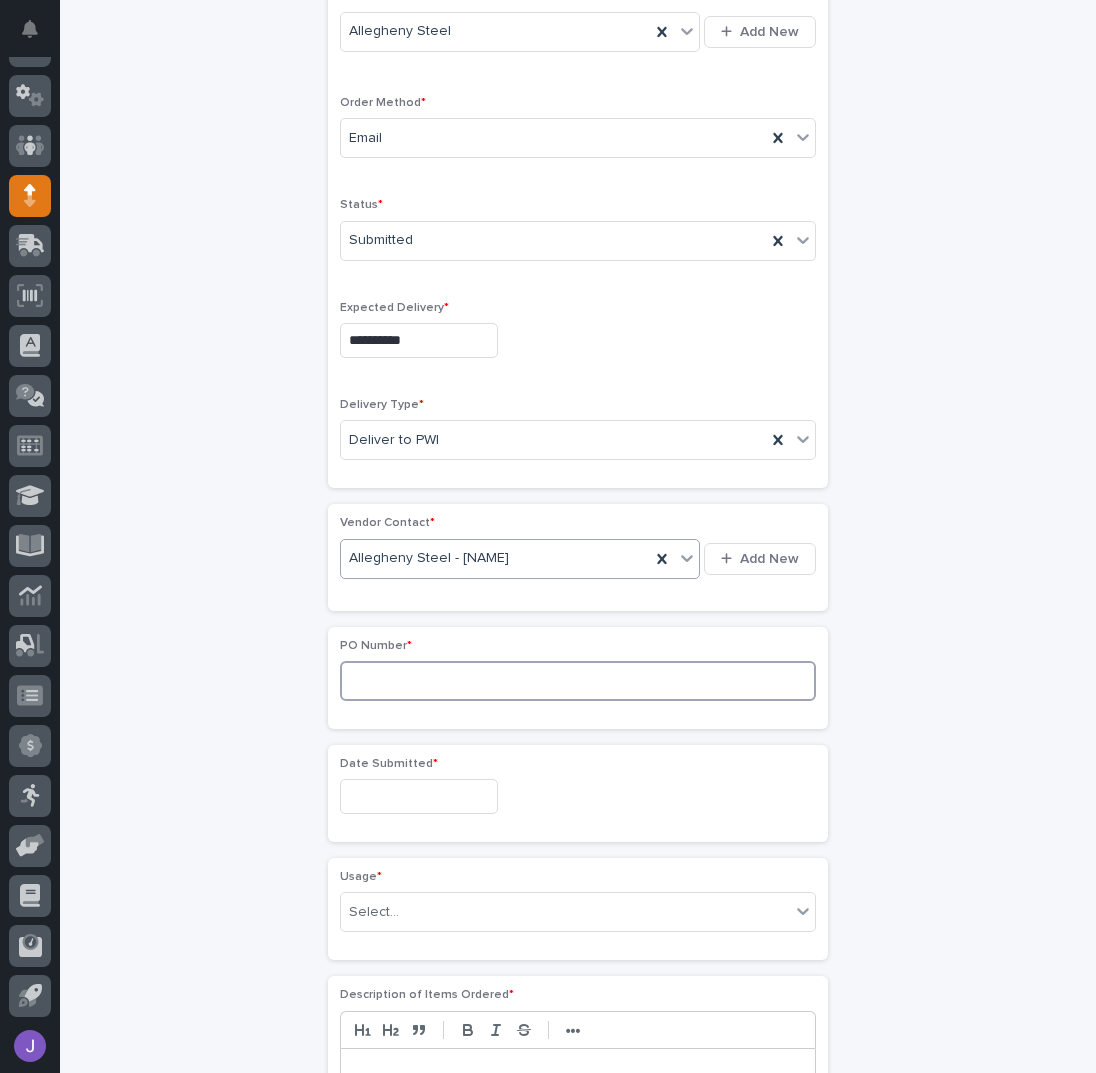 click at bounding box center (578, 681) 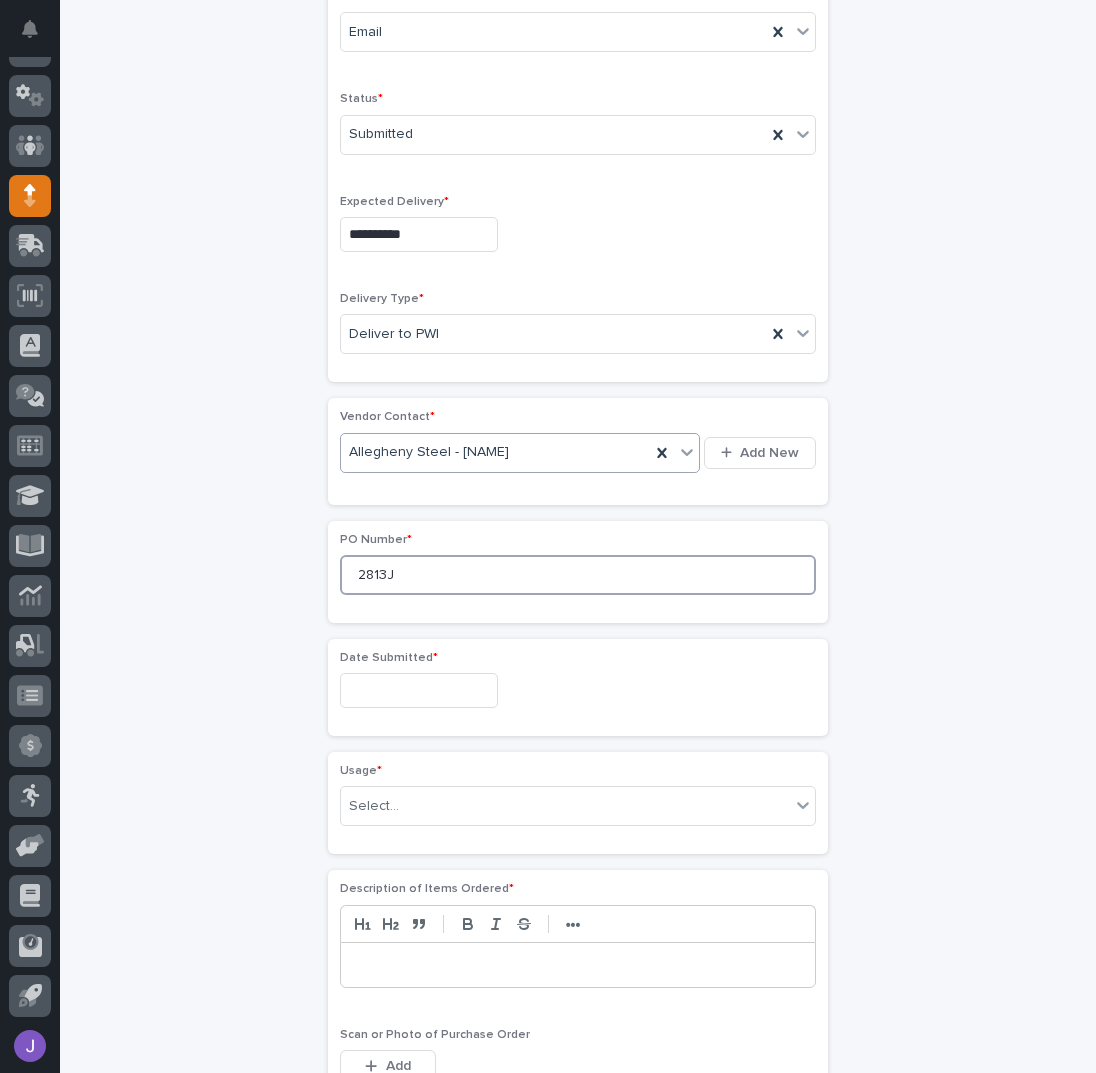scroll, scrollTop: 730, scrollLeft: 0, axis: vertical 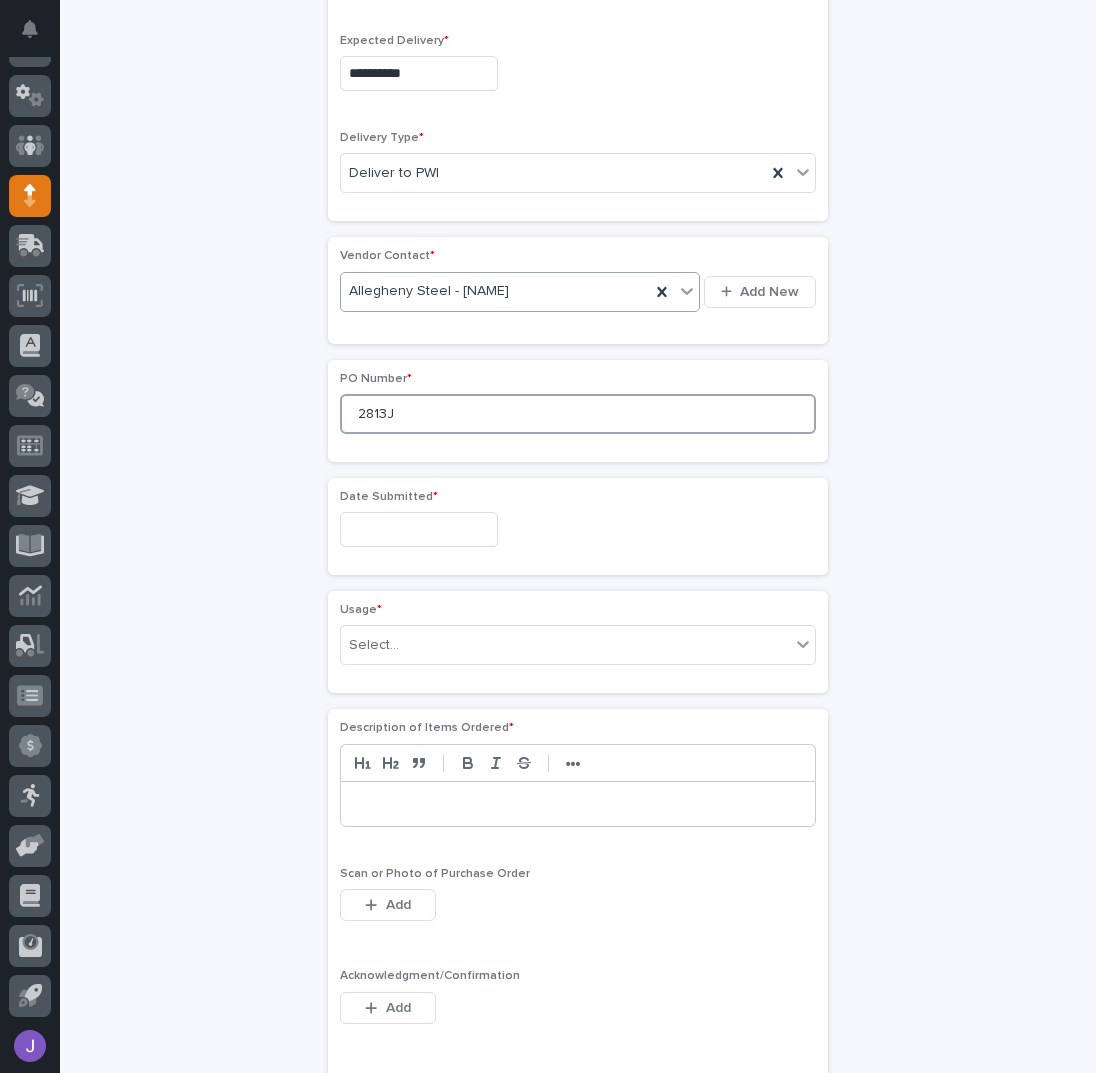 type on "2813J" 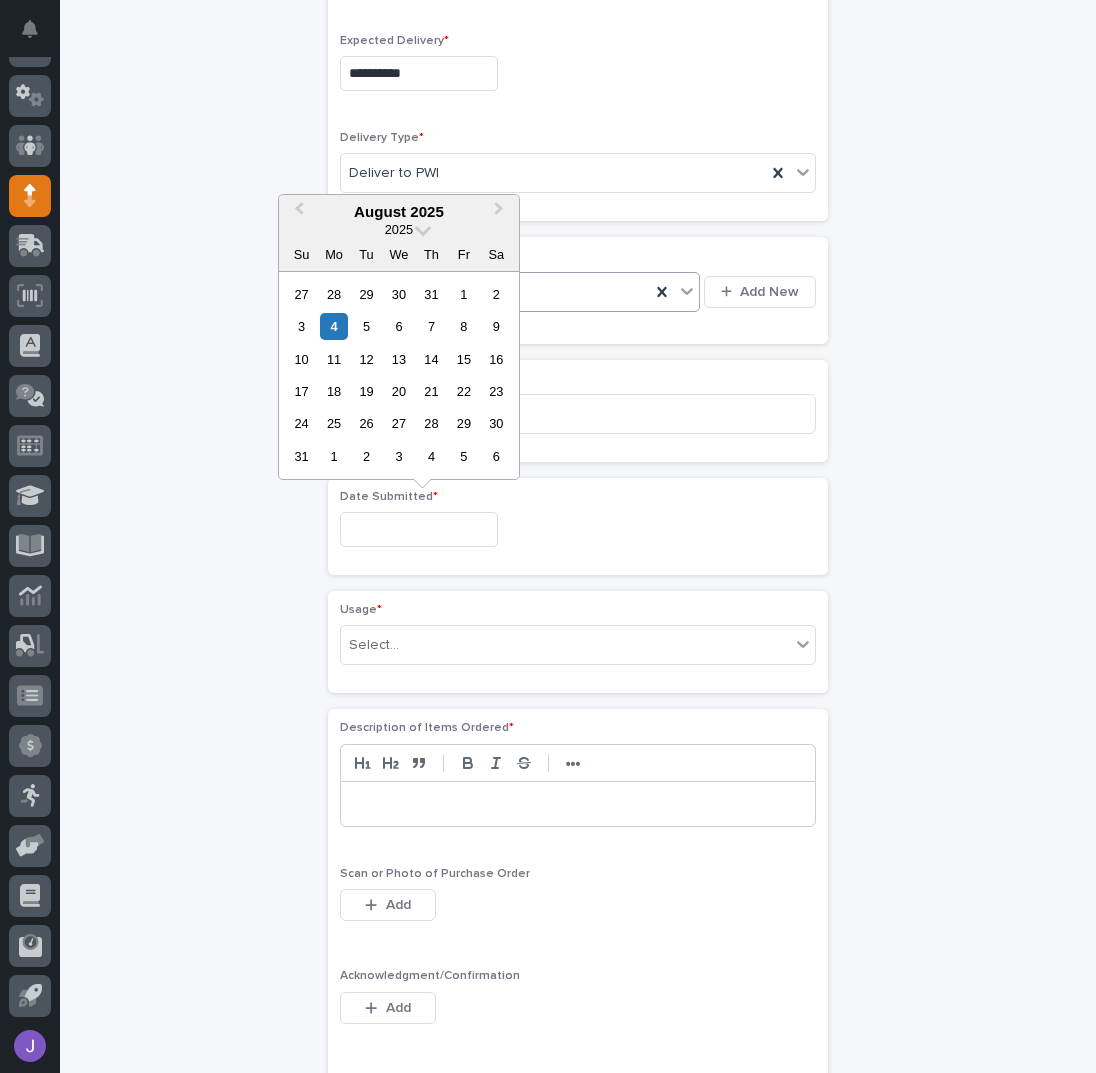 click at bounding box center [419, 529] 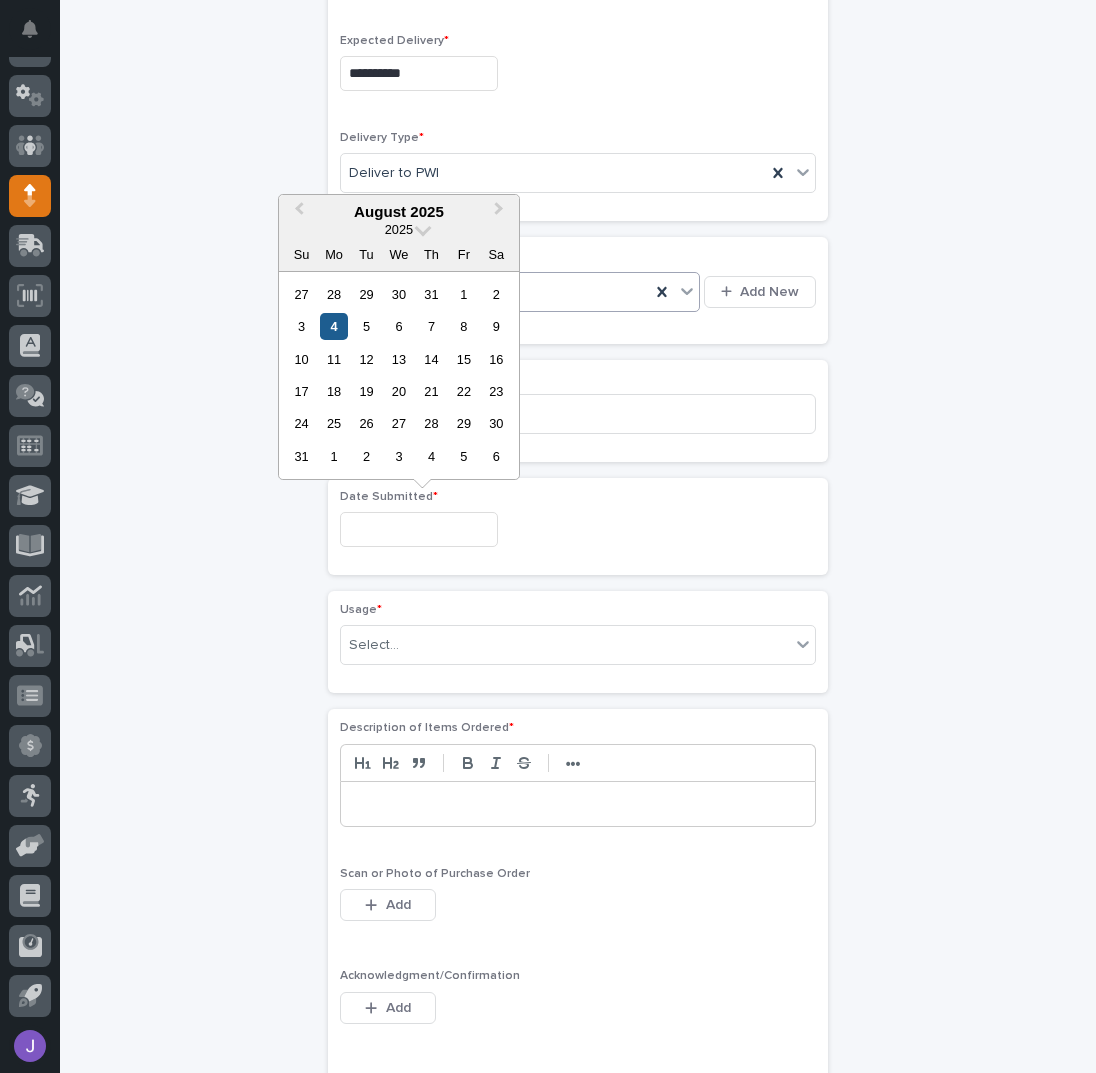 click on "4" at bounding box center [333, 326] 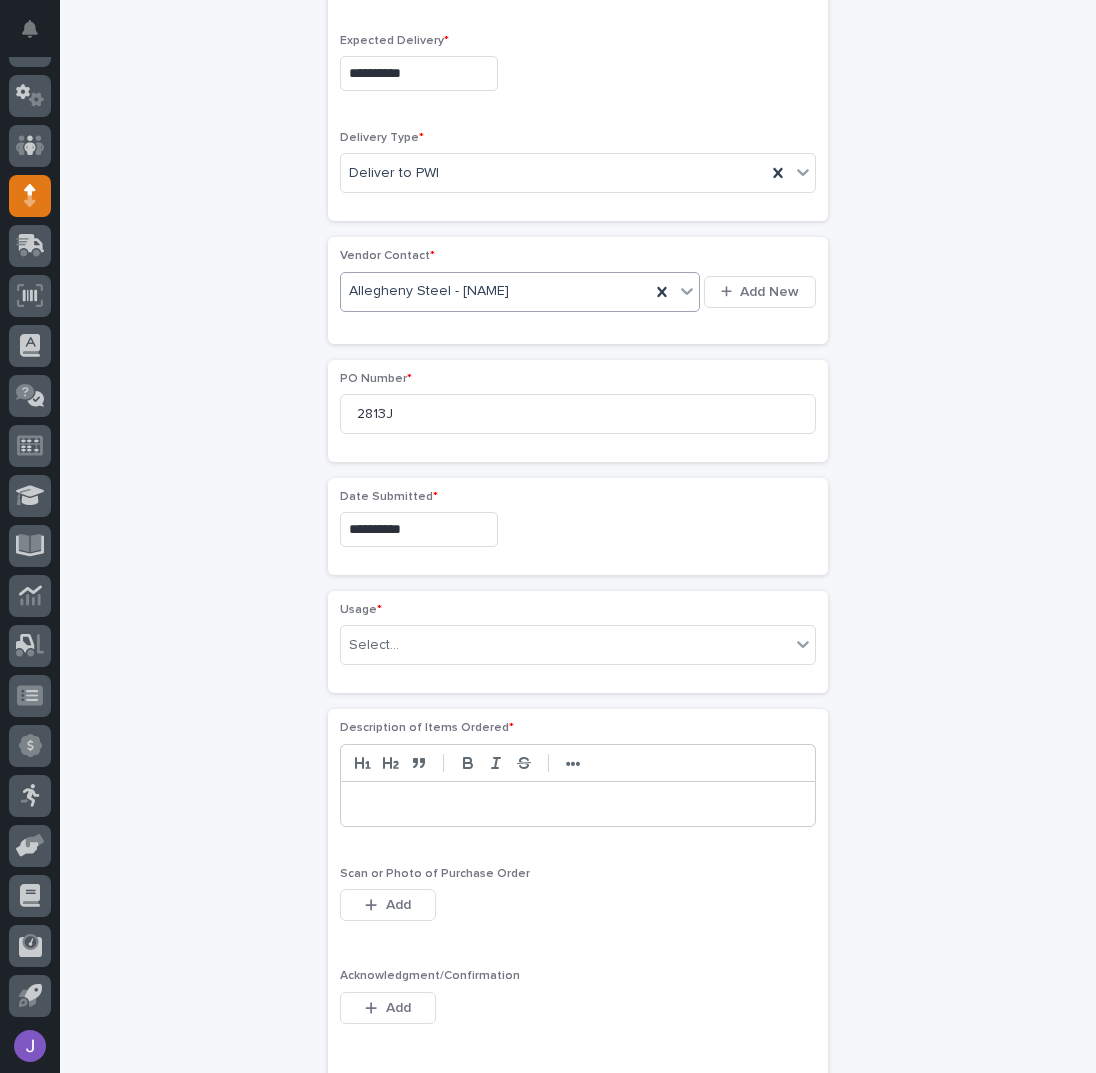 click on "**********" at bounding box center [578, 448] 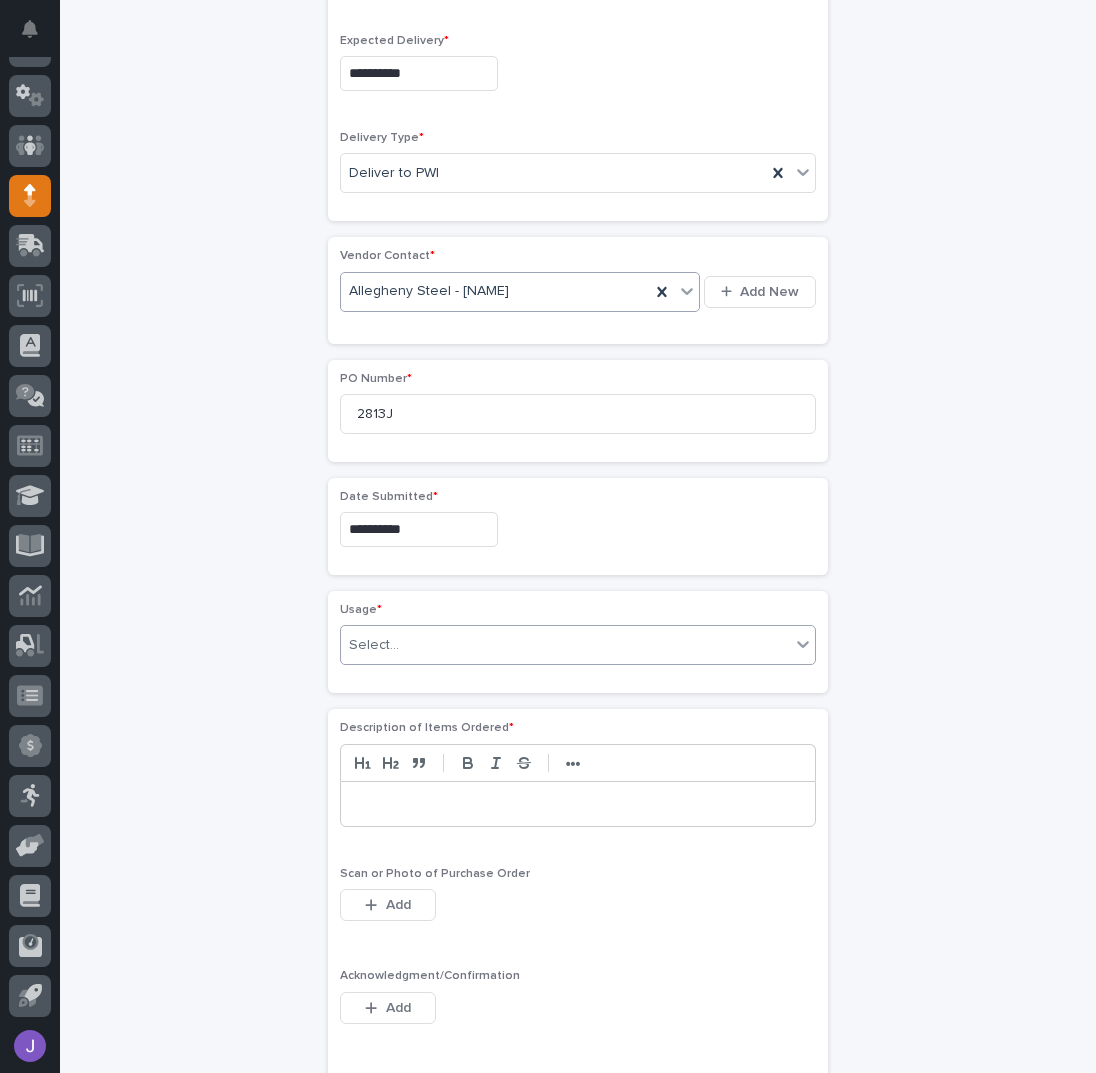 click on "Select..." at bounding box center [374, 645] 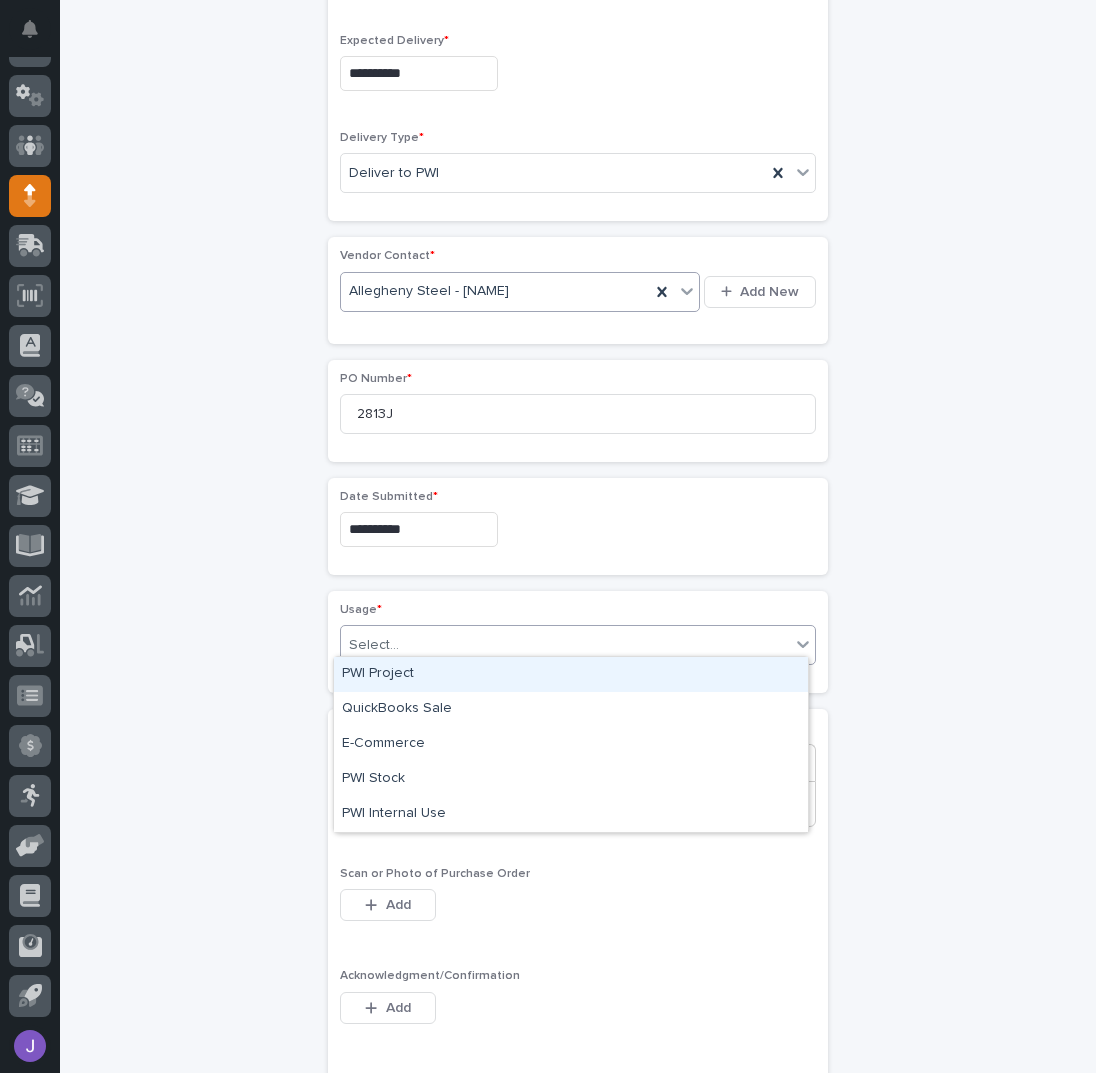 click on "PWI Project" at bounding box center (571, 674) 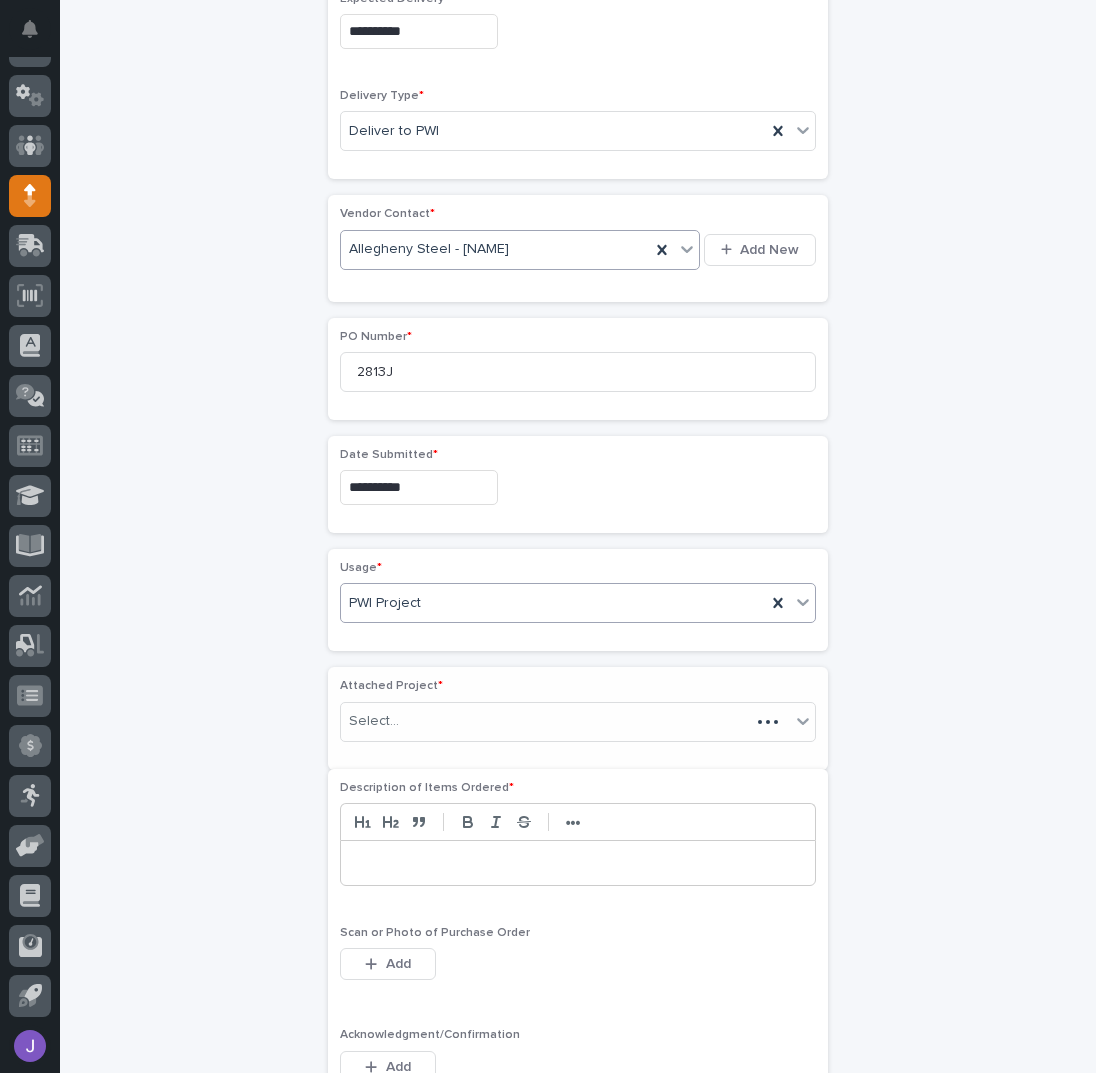 scroll, scrollTop: 789, scrollLeft: 0, axis: vertical 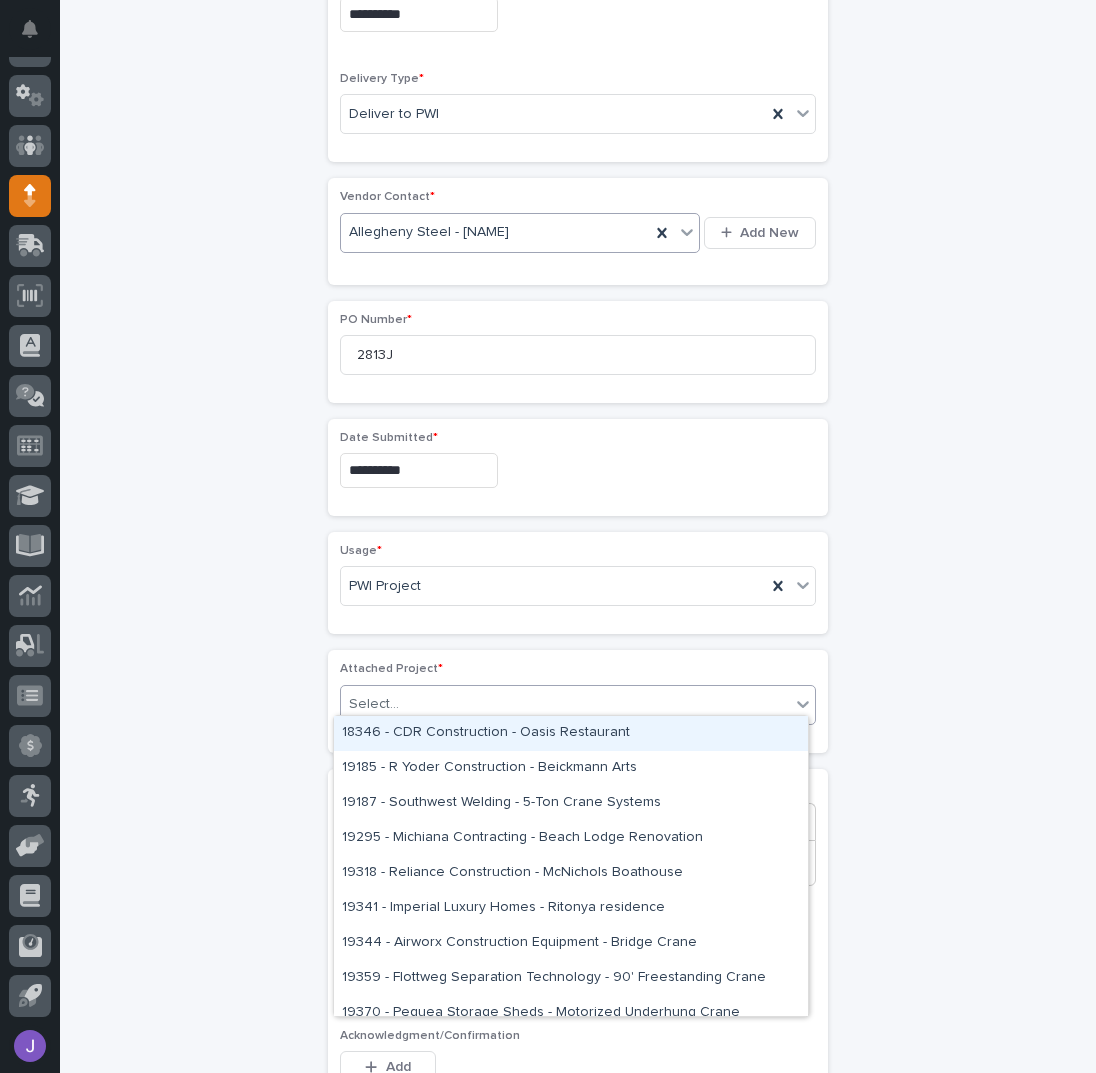 click on "Select..." at bounding box center (374, 704) 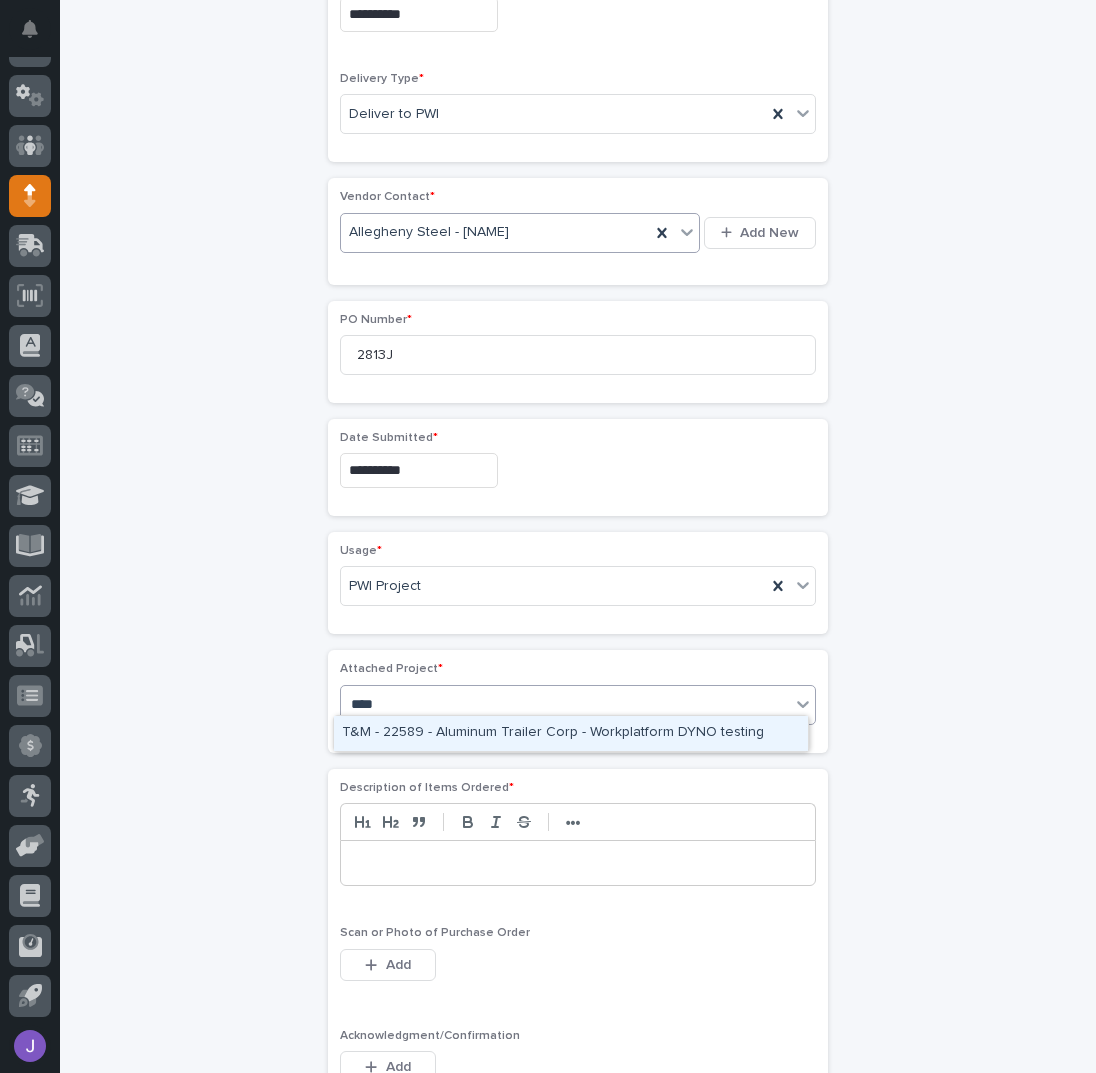 type on "*****" 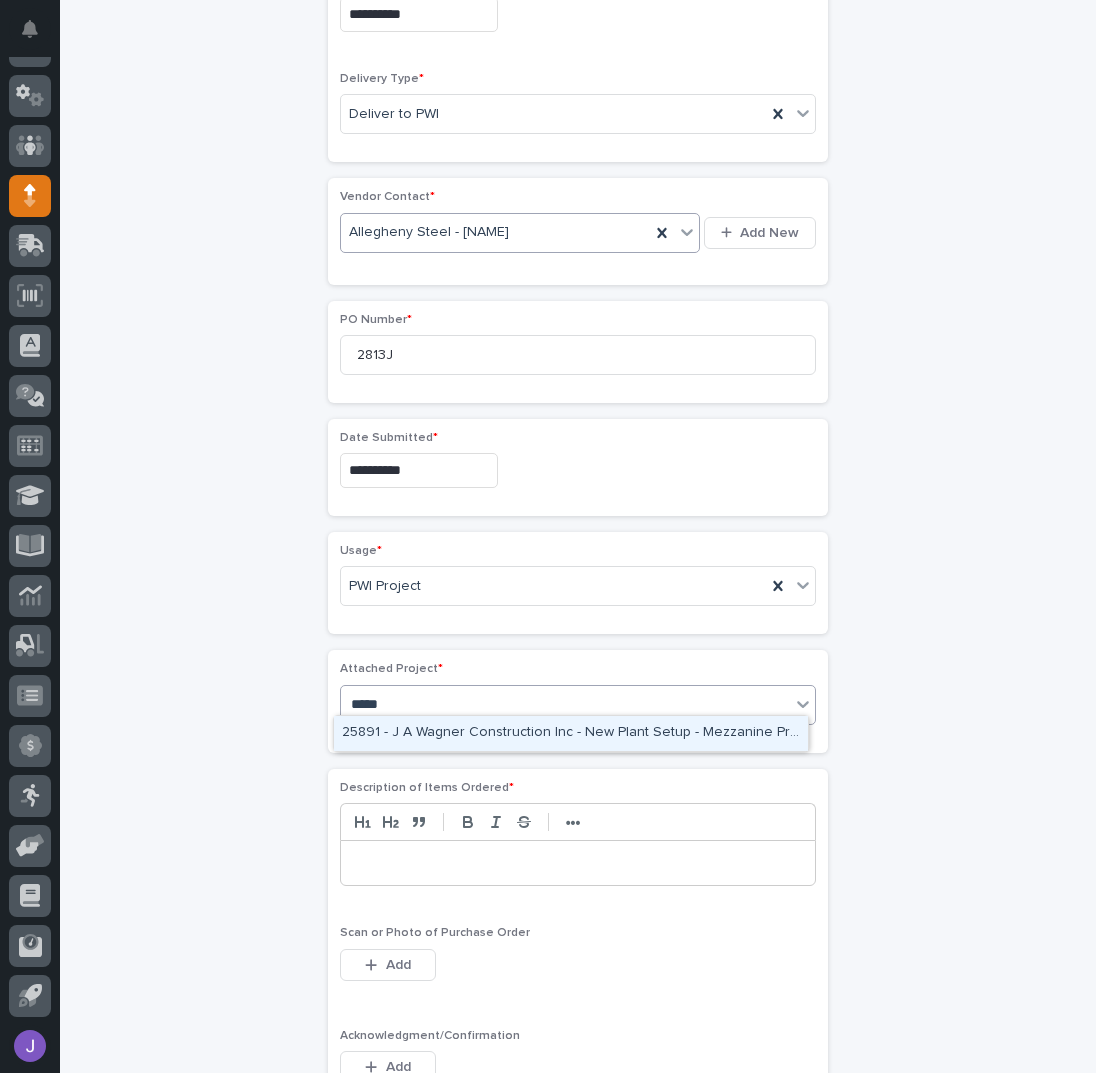 type 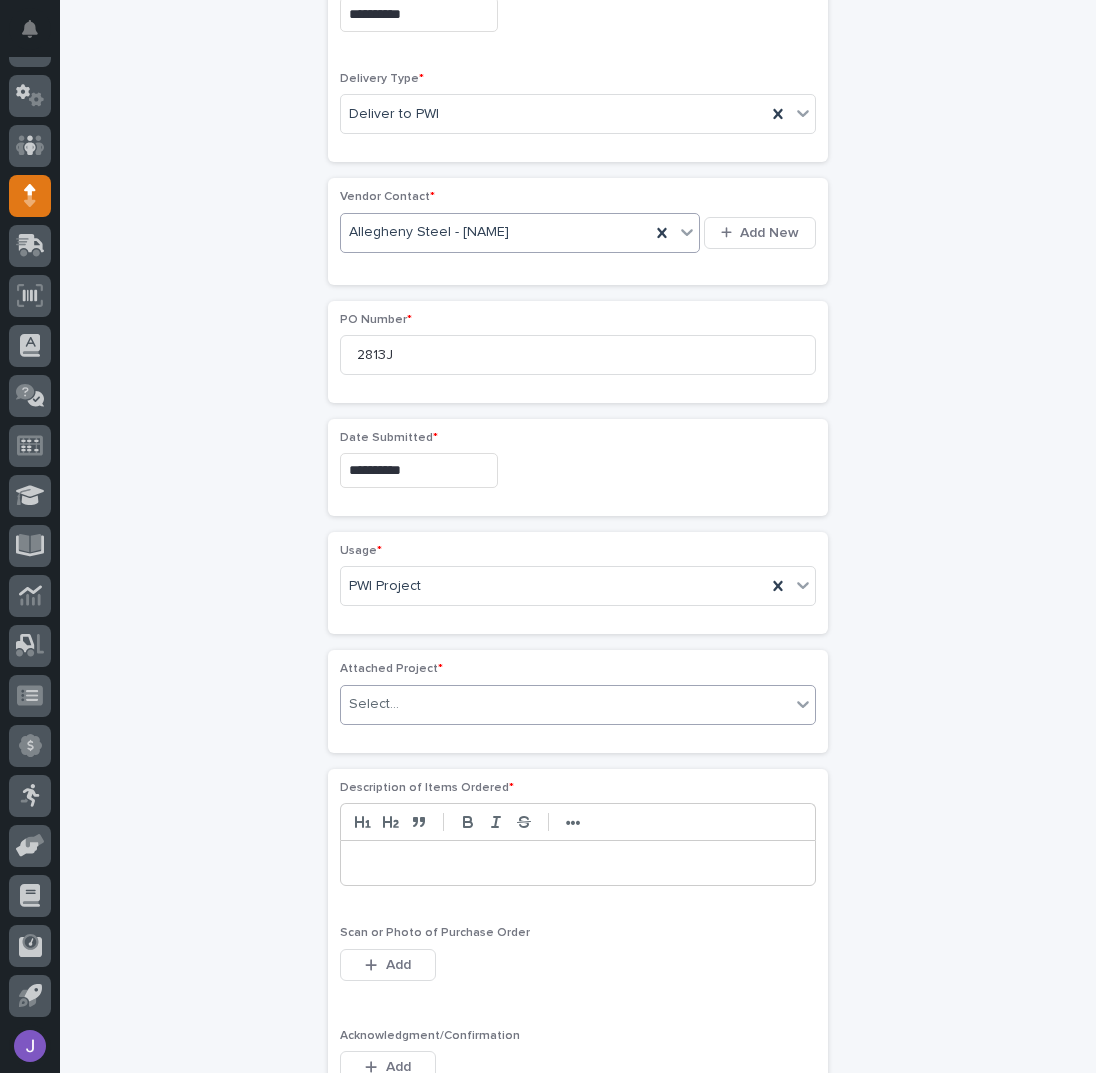 scroll, scrollTop: 801, scrollLeft: 0, axis: vertical 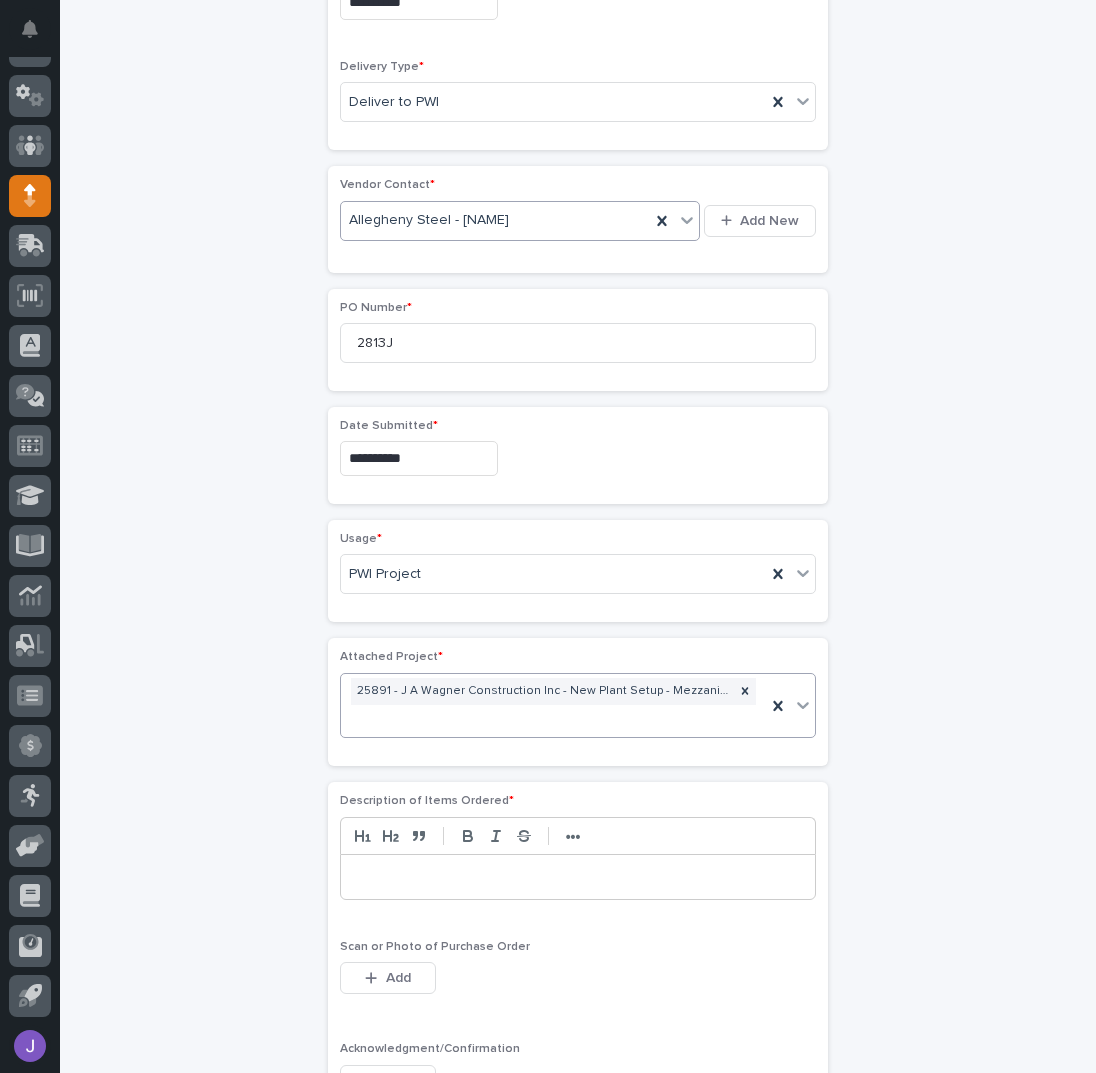click on "**********" at bounding box center [578, 449] 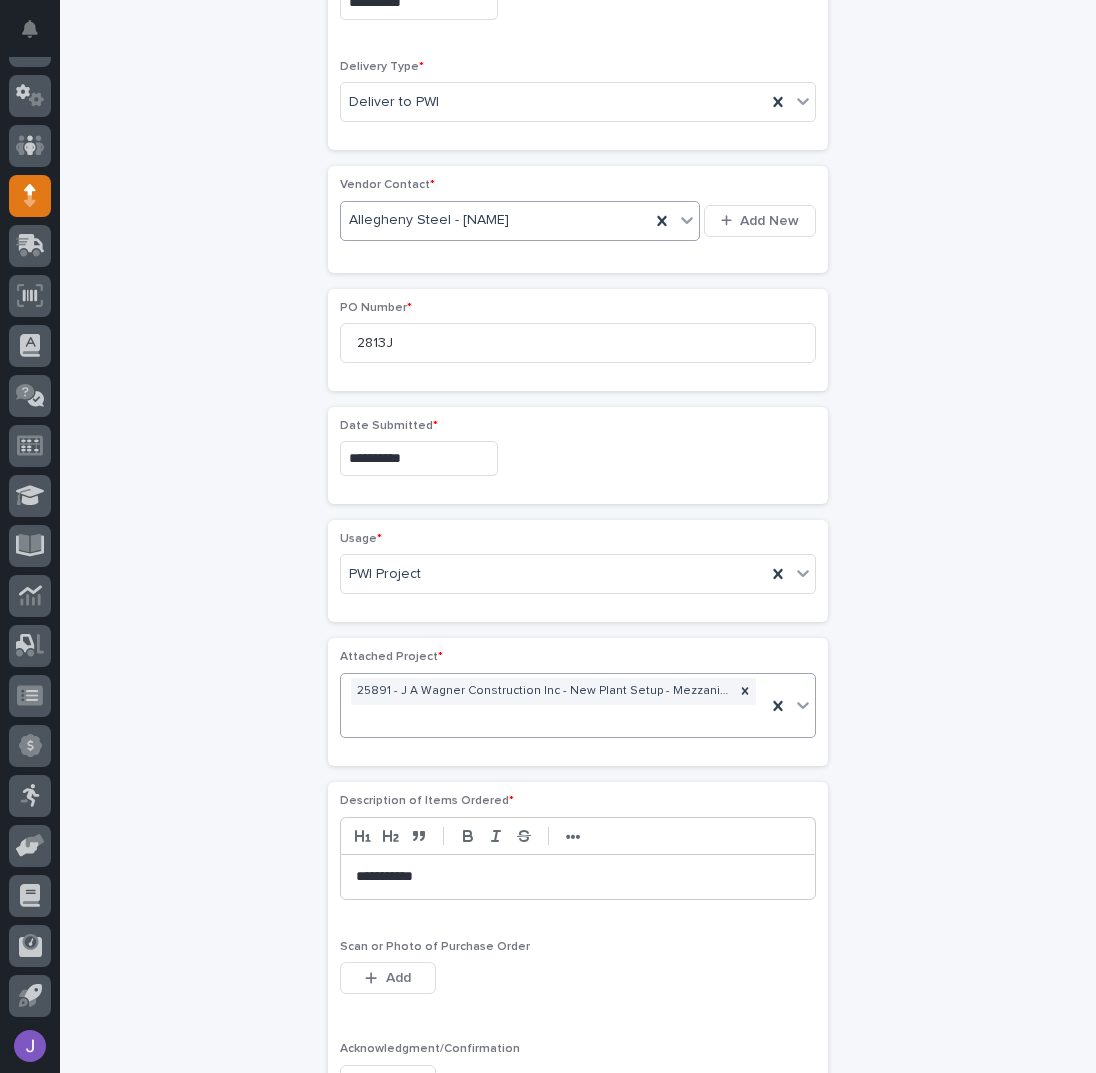 click on "**********" at bounding box center [578, 449] 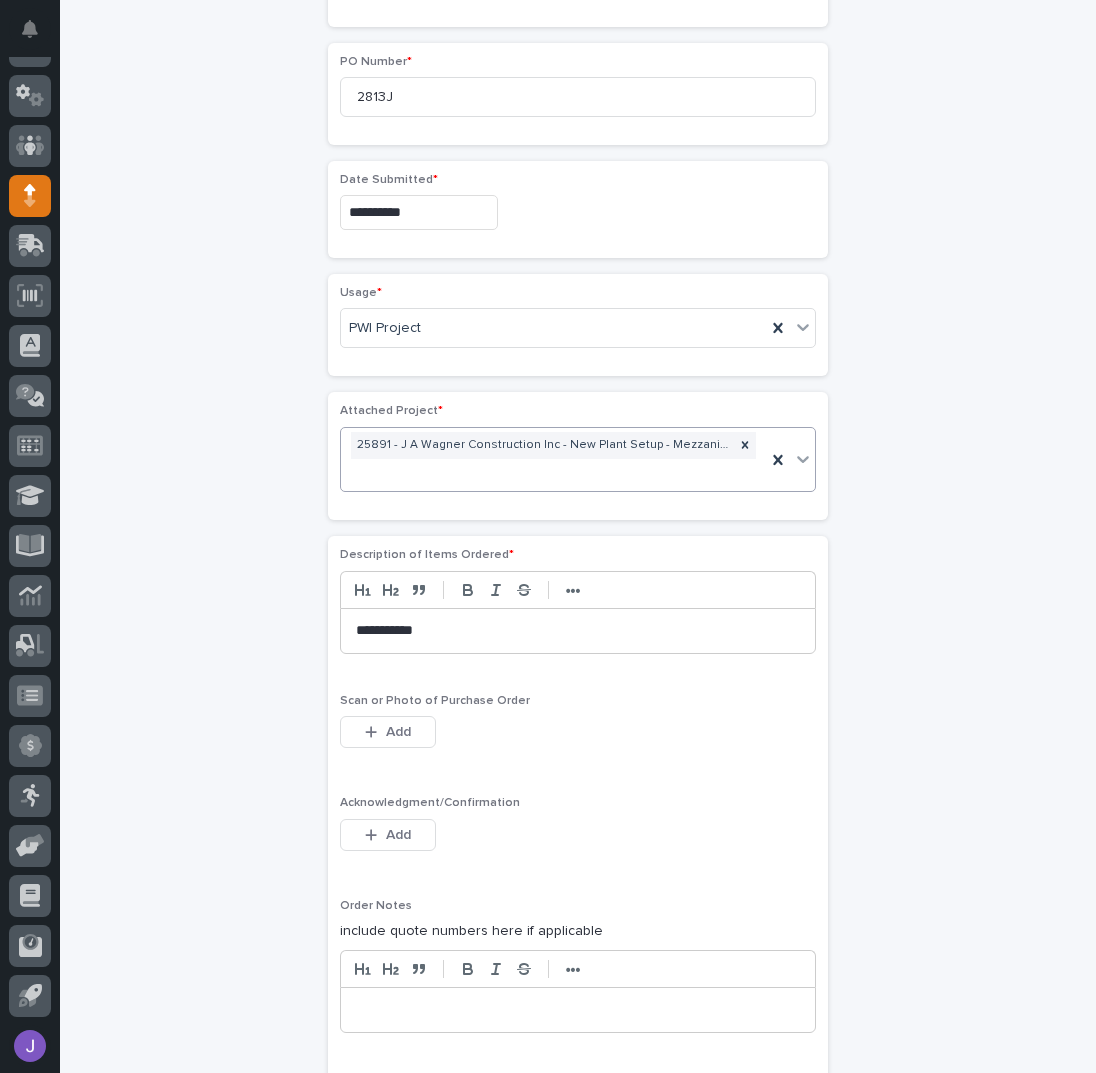 scroll, scrollTop: 1334, scrollLeft: 0, axis: vertical 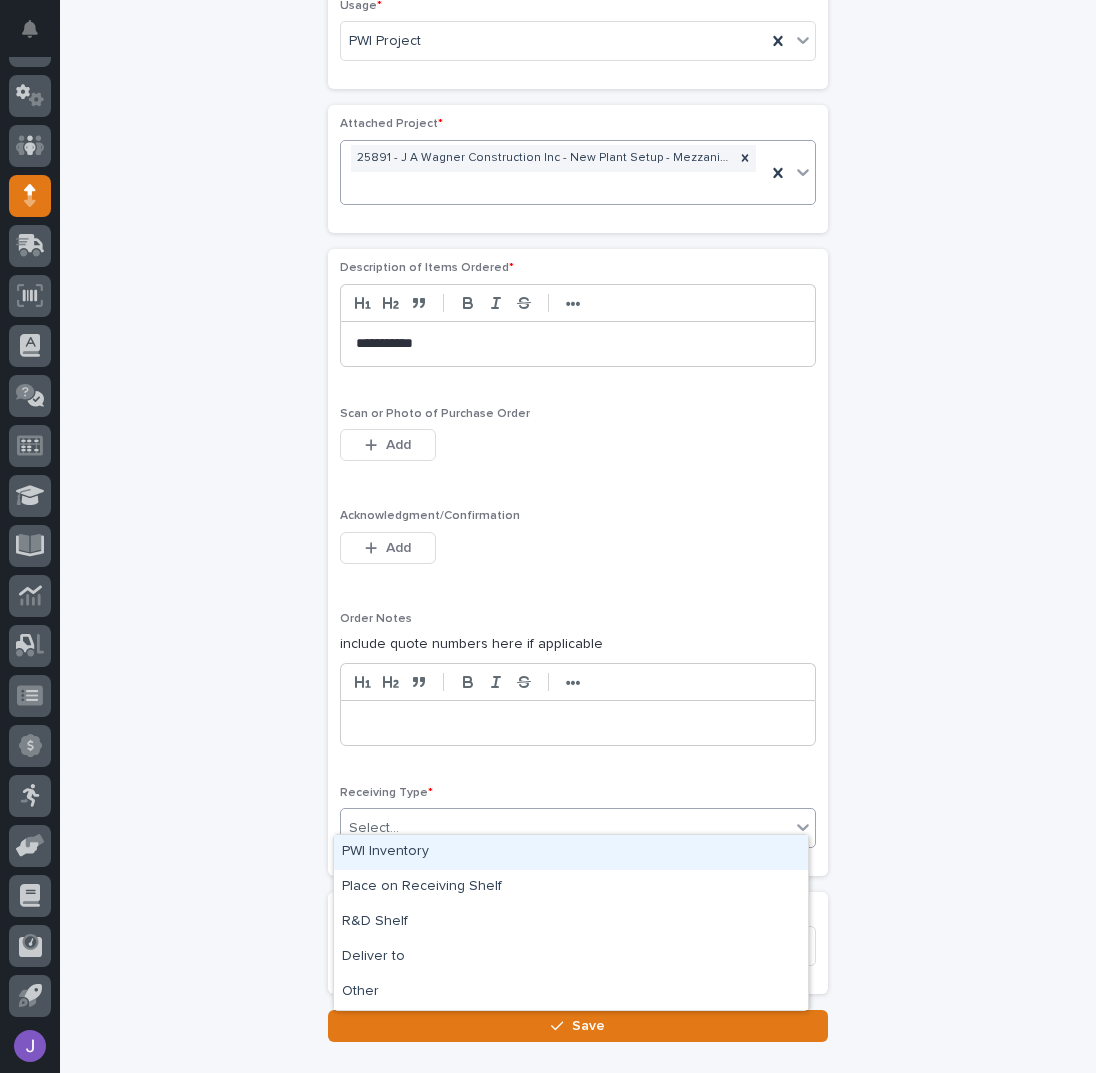 click on "Select..." at bounding box center (374, 828) 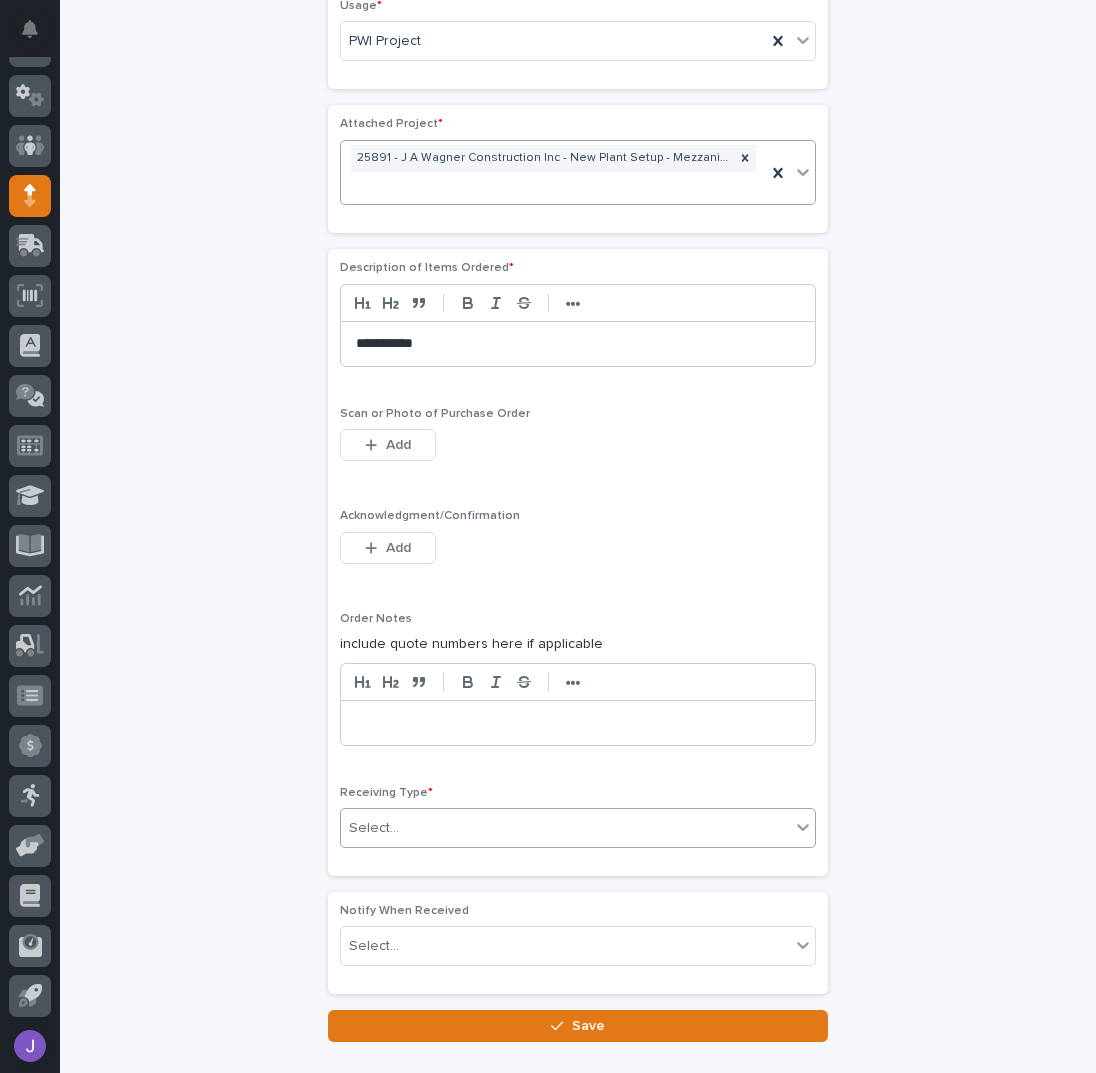 click on "**********" at bounding box center (578, -84) 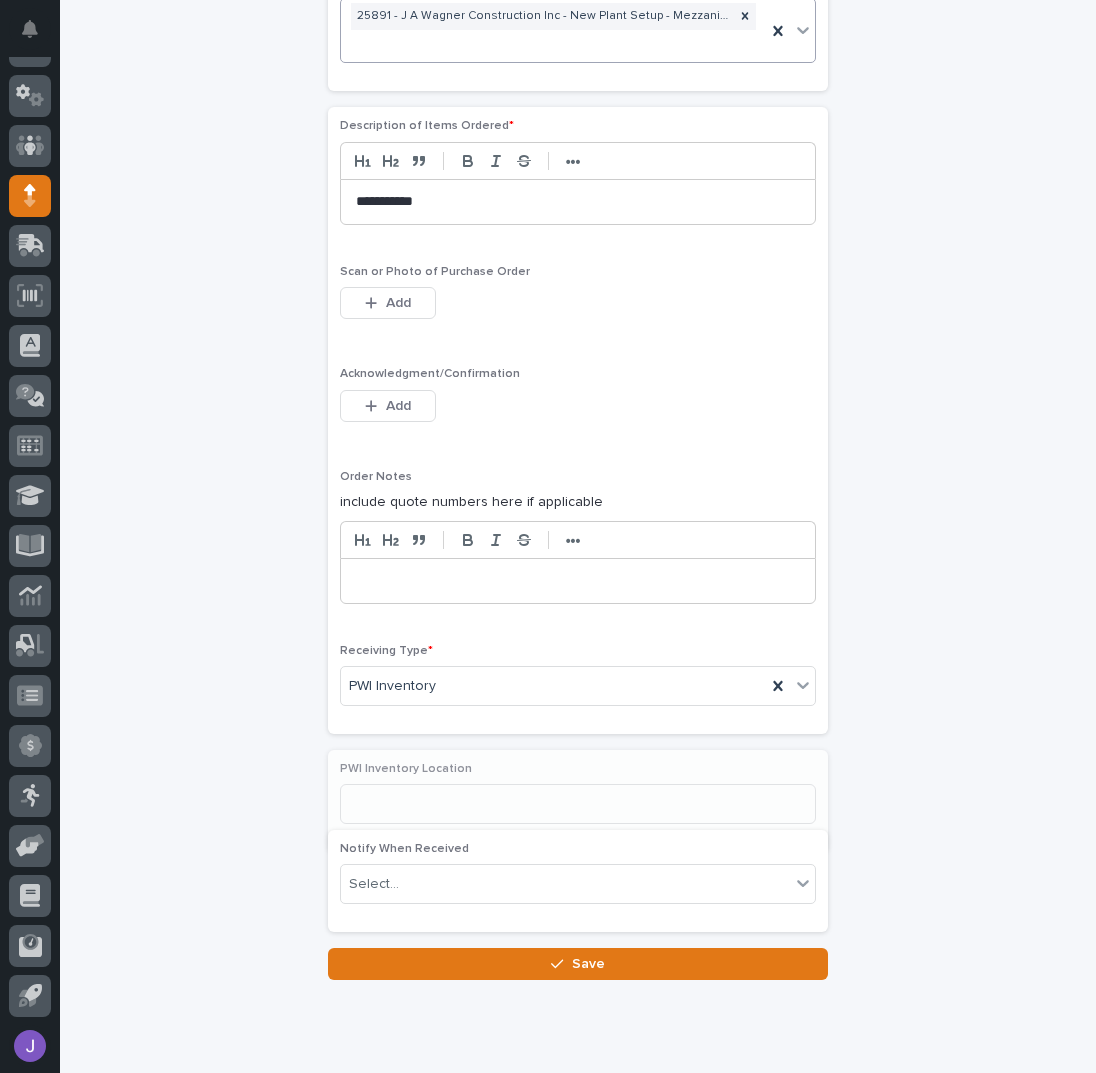 scroll, scrollTop: 1481, scrollLeft: 0, axis: vertical 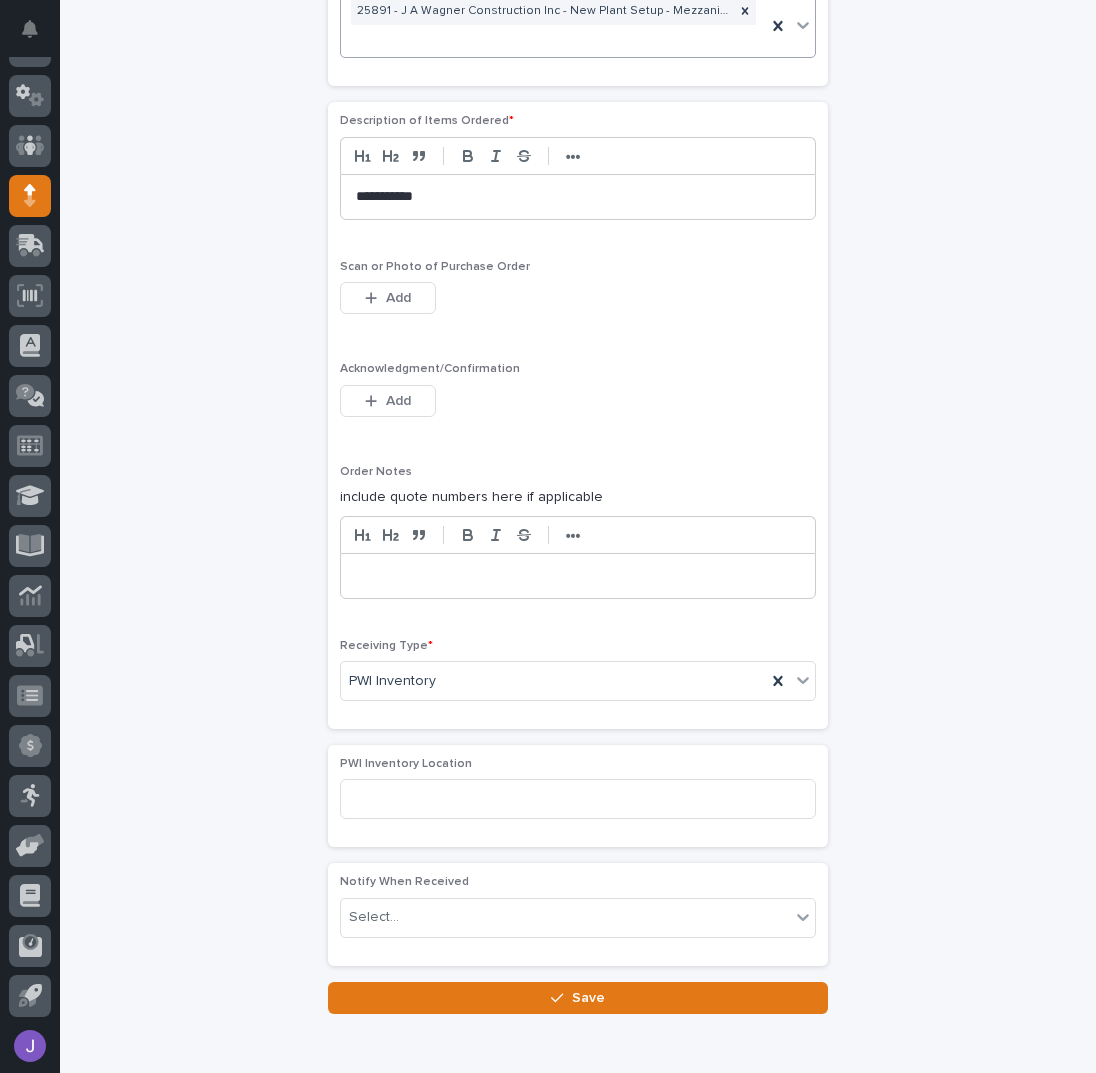 click on "Save" at bounding box center [578, 998] 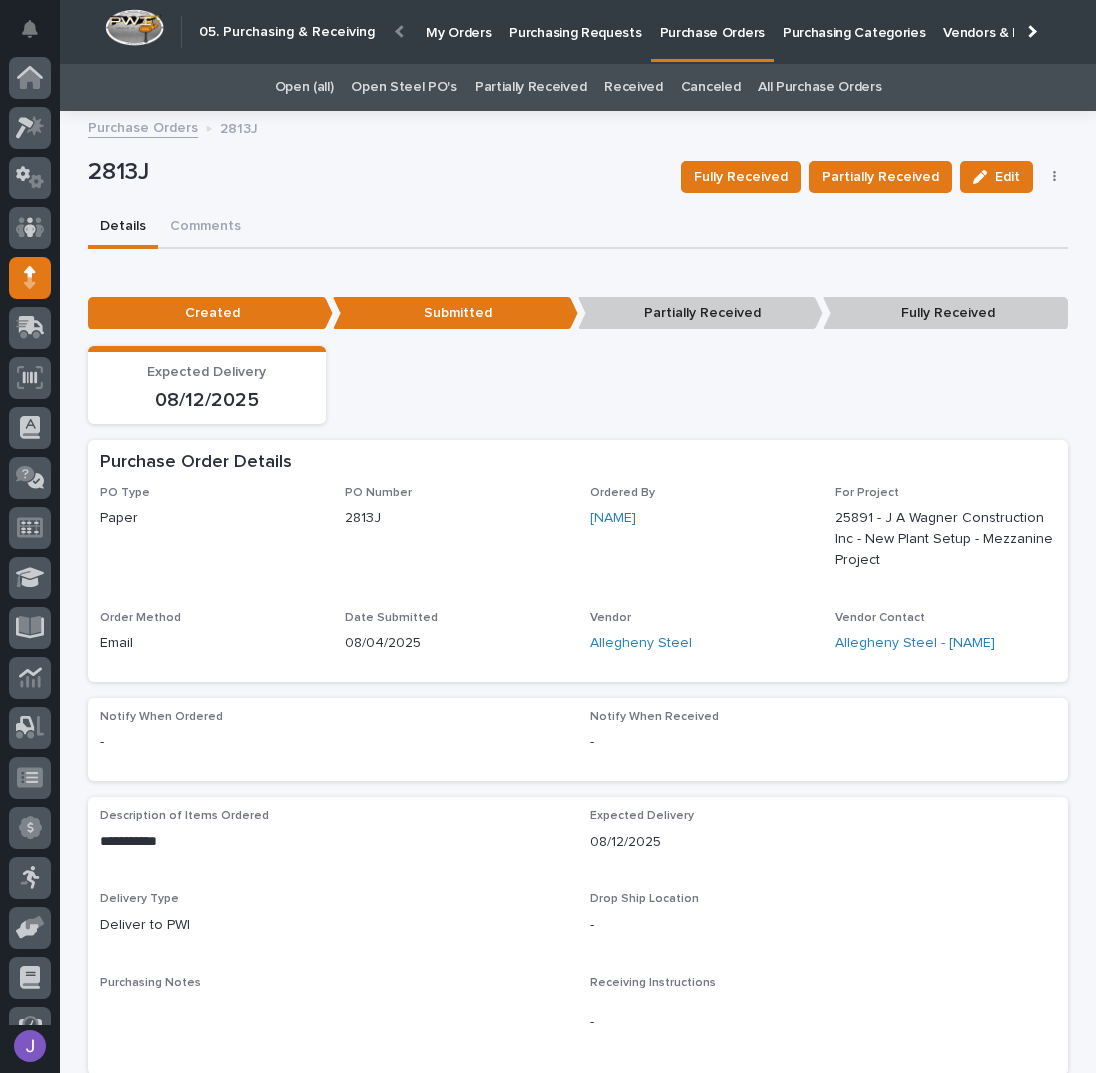 scroll, scrollTop: 82, scrollLeft: 0, axis: vertical 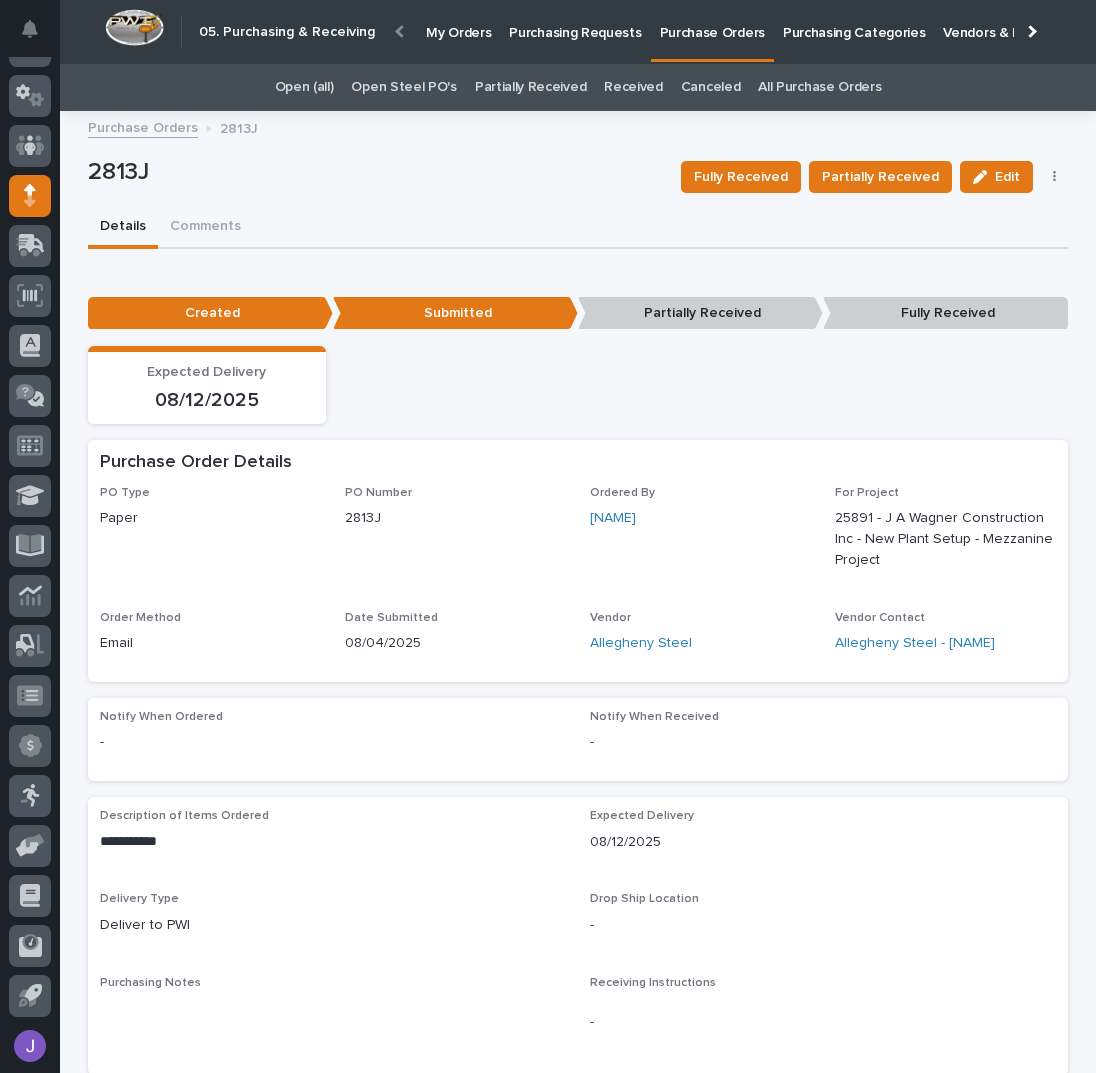 click on "2813J Fully Received Partially Received Edit Edit Linked Requests Mark Canceled" at bounding box center [578, 177] 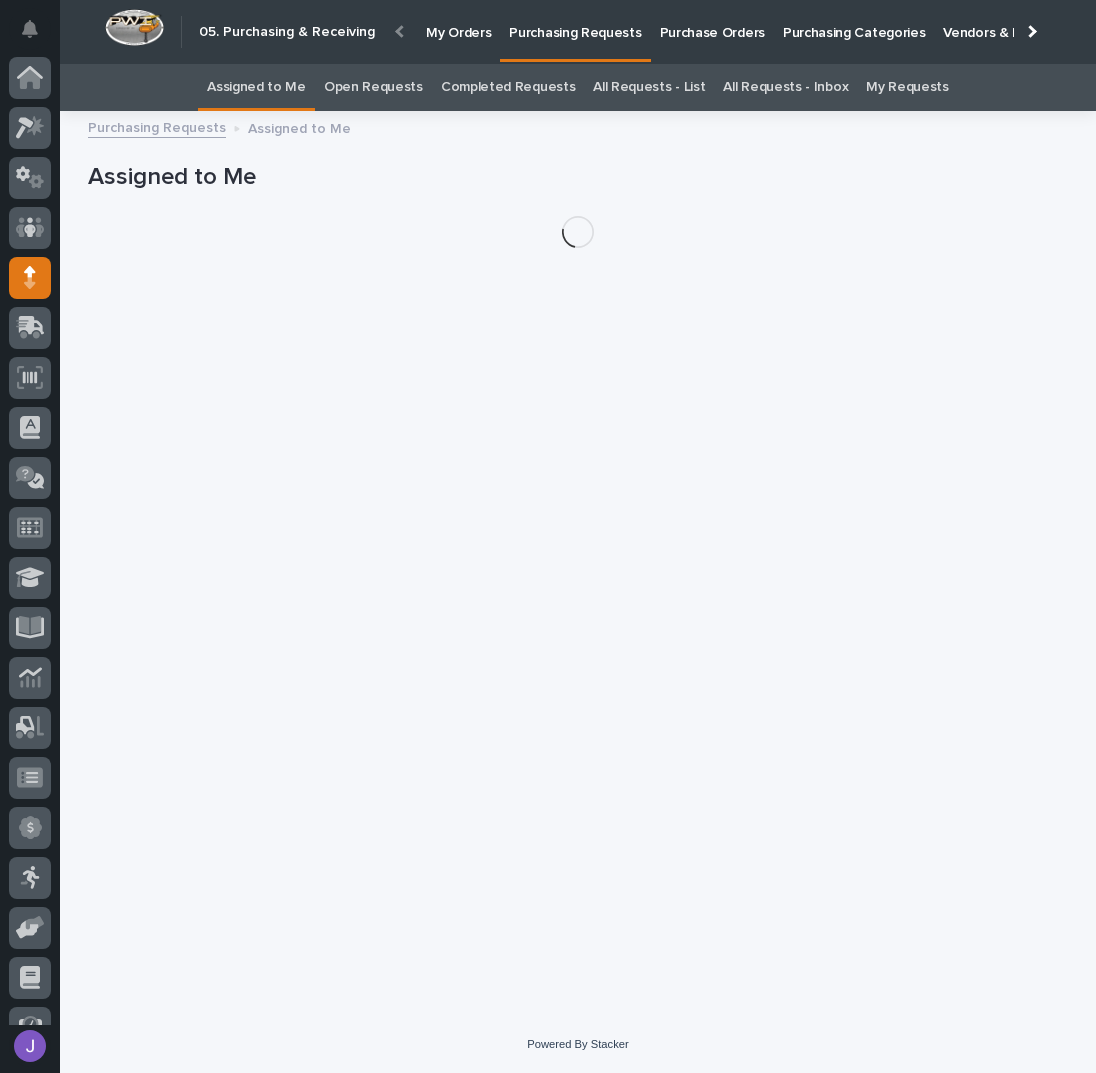 scroll, scrollTop: 82, scrollLeft: 0, axis: vertical 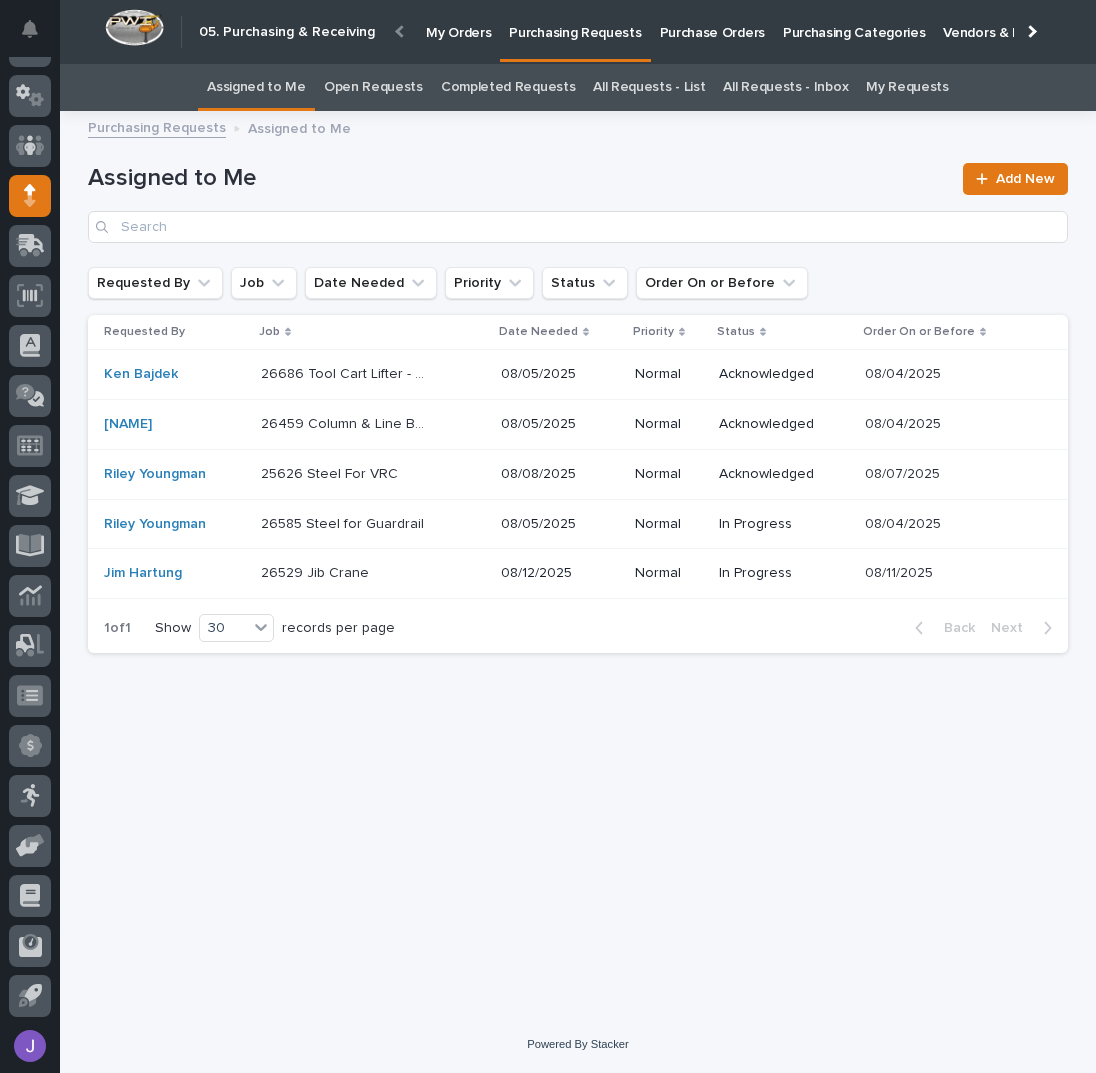 click on "Assigned to Me Add New" at bounding box center [578, 195] 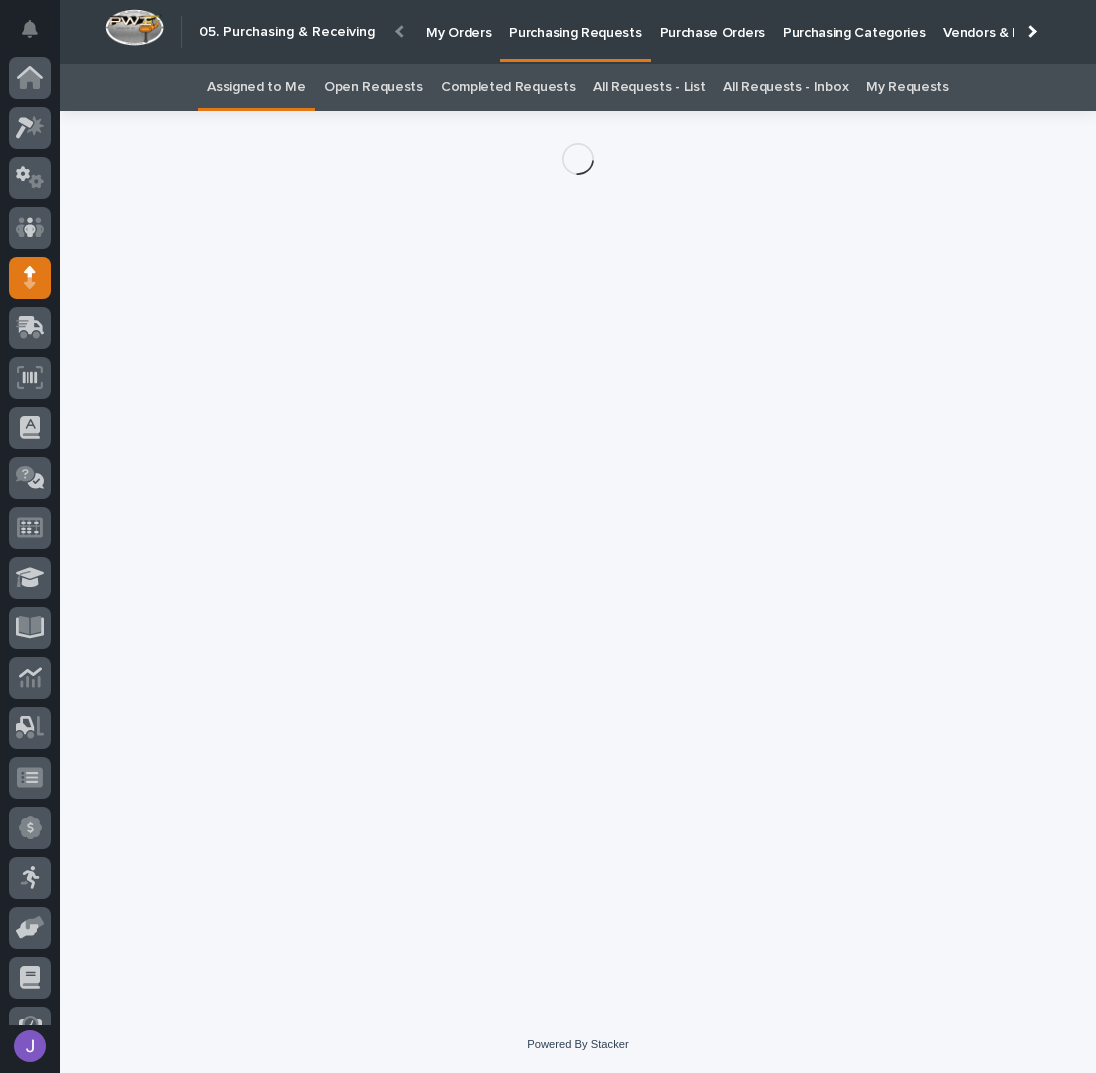 scroll, scrollTop: 82, scrollLeft: 0, axis: vertical 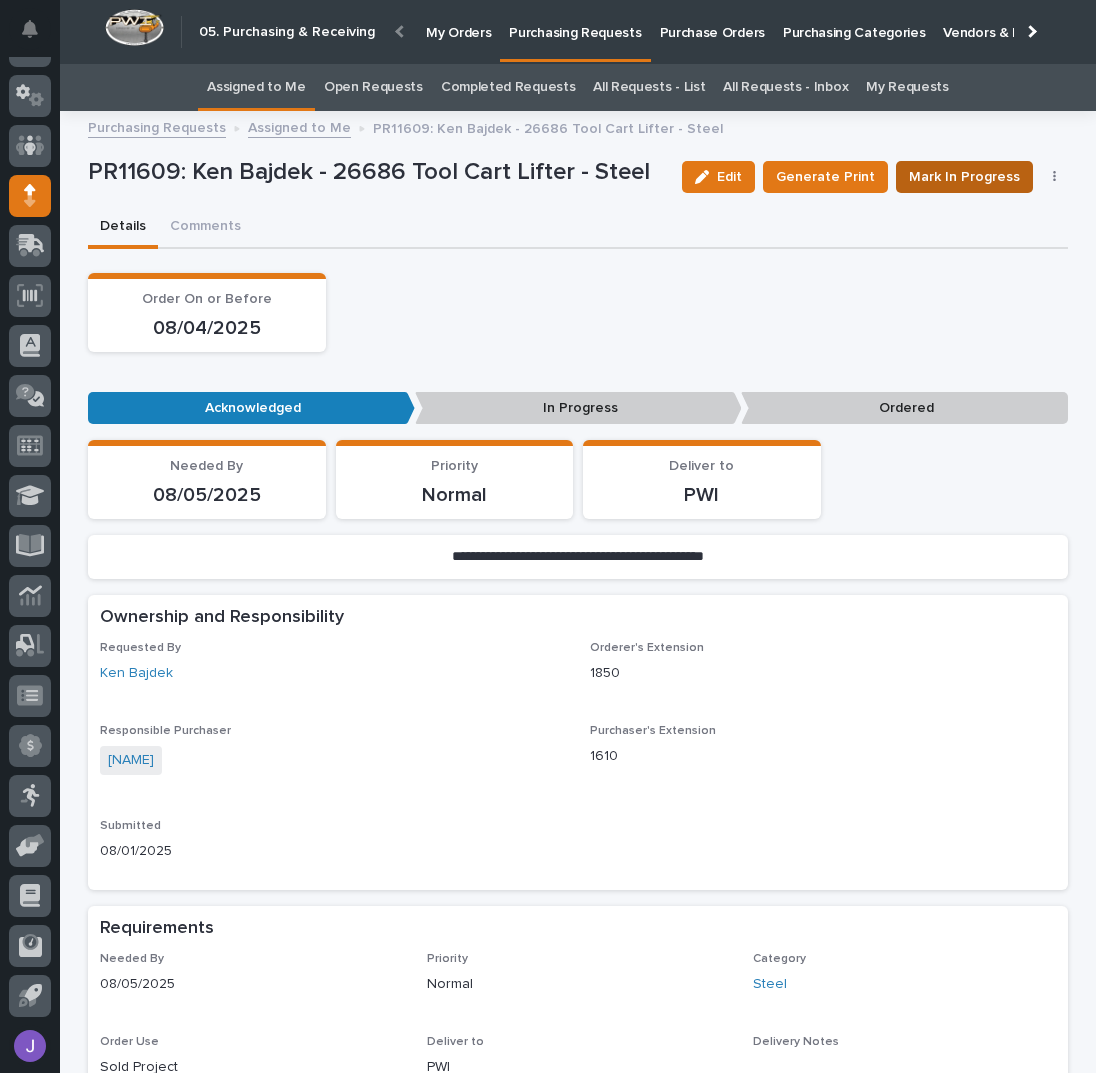 click on "Mark In Progress" at bounding box center (964, 177) 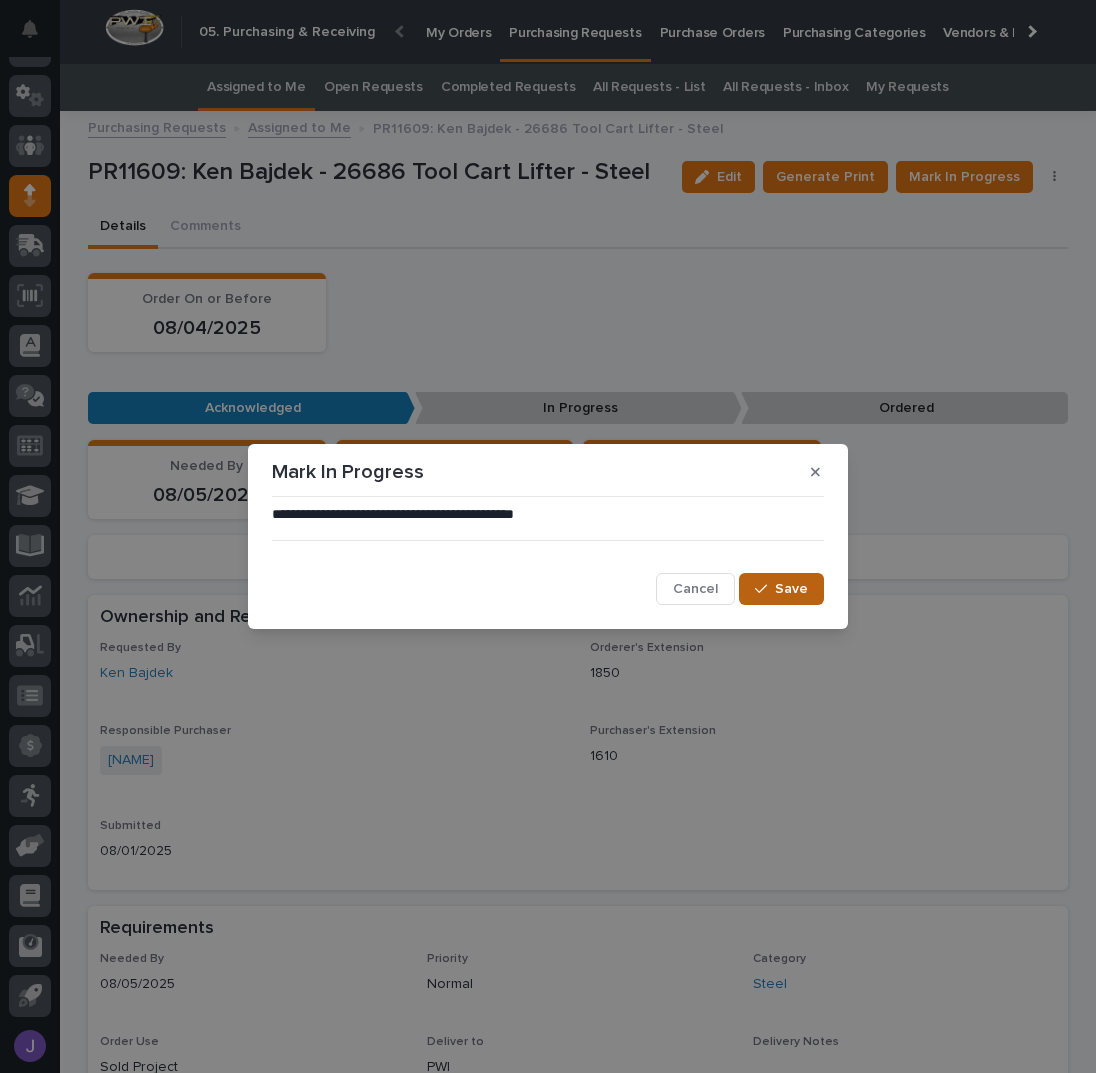 click on "Save" at bounding box center (791, 589) 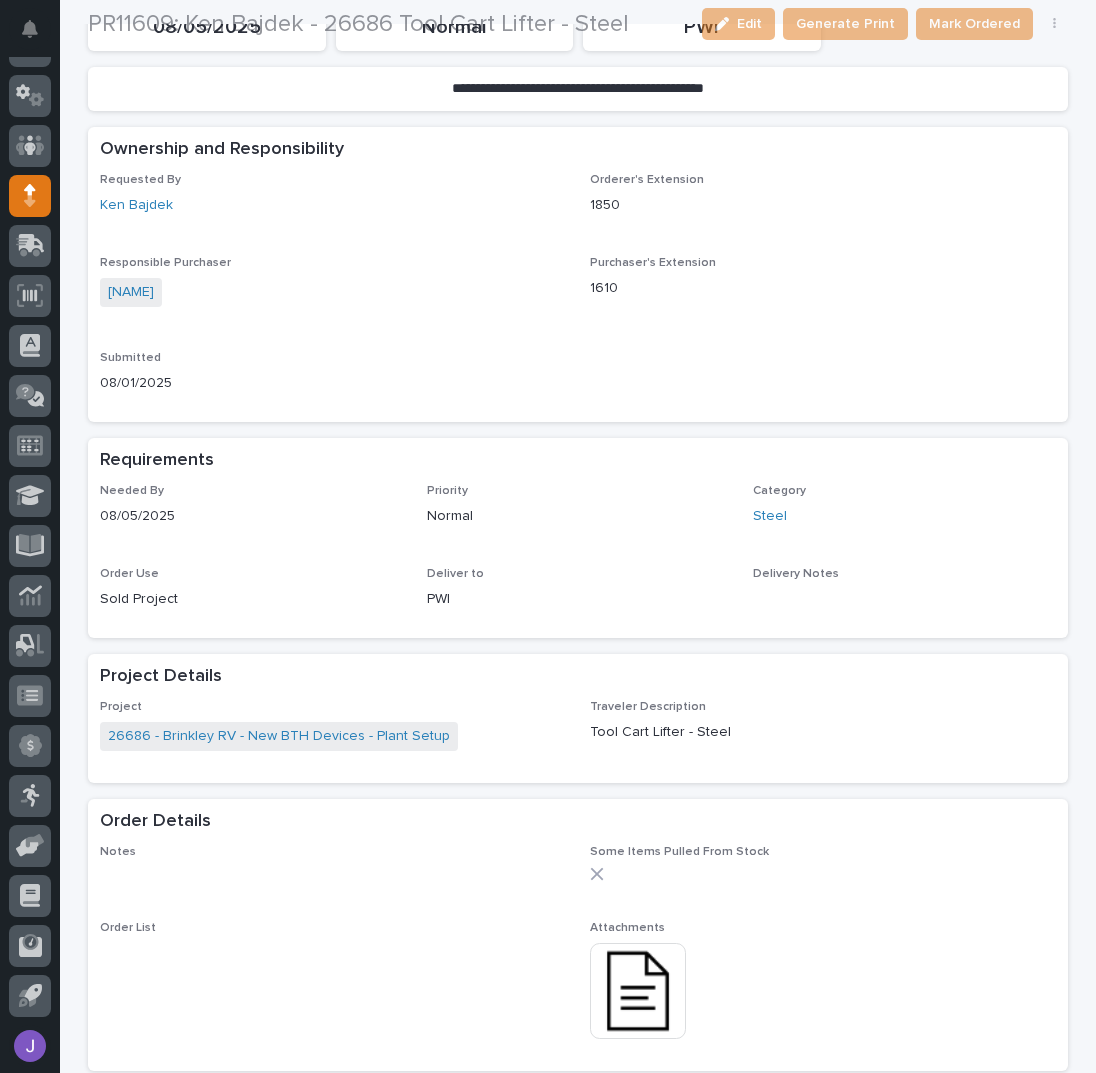 scroll, scrollTop: 533, scrollLeft: 0, axis: vertical 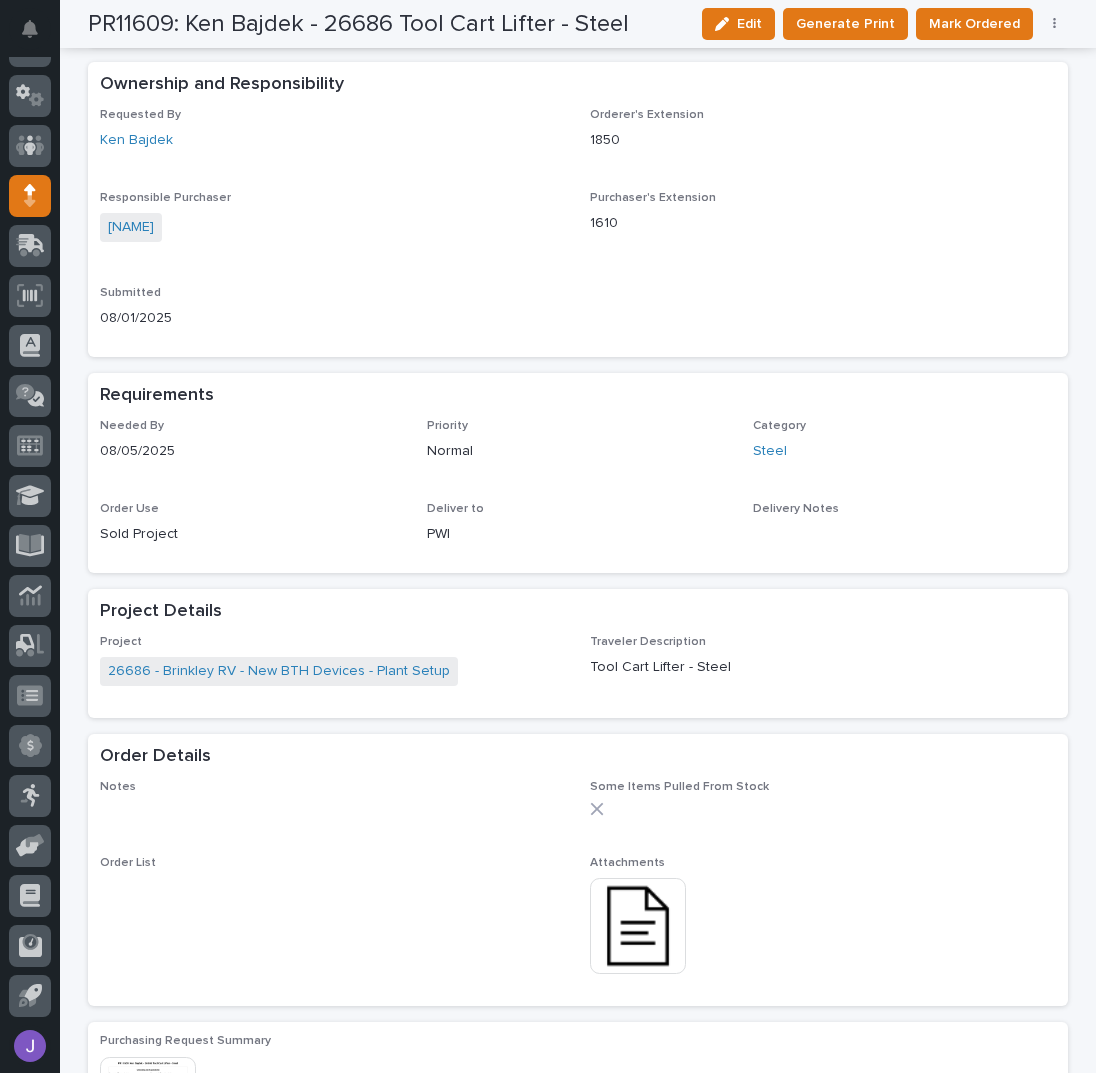 click at bounding box center (638, 926) 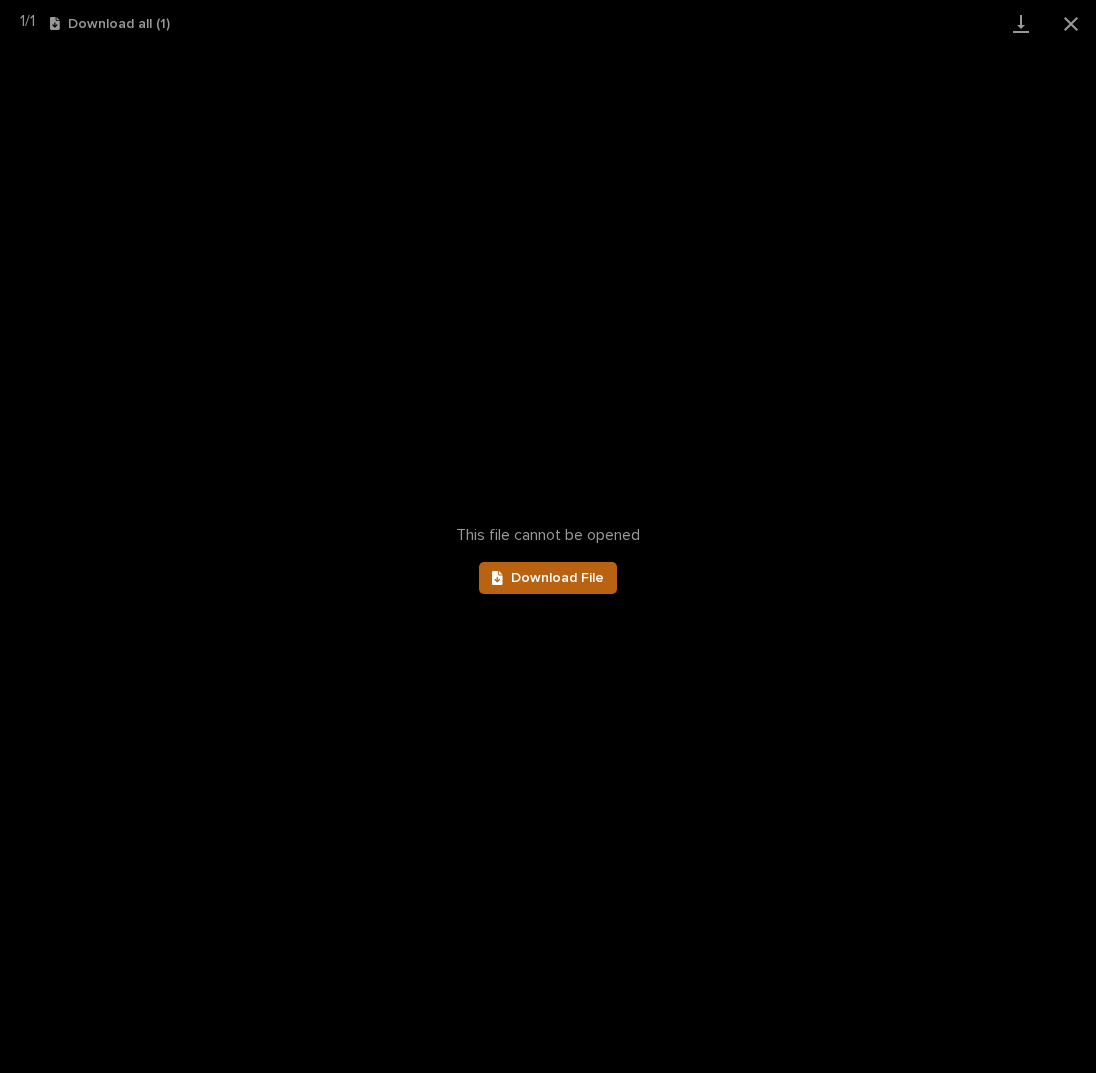 click on "Download File" at bounding box center [557, 578] 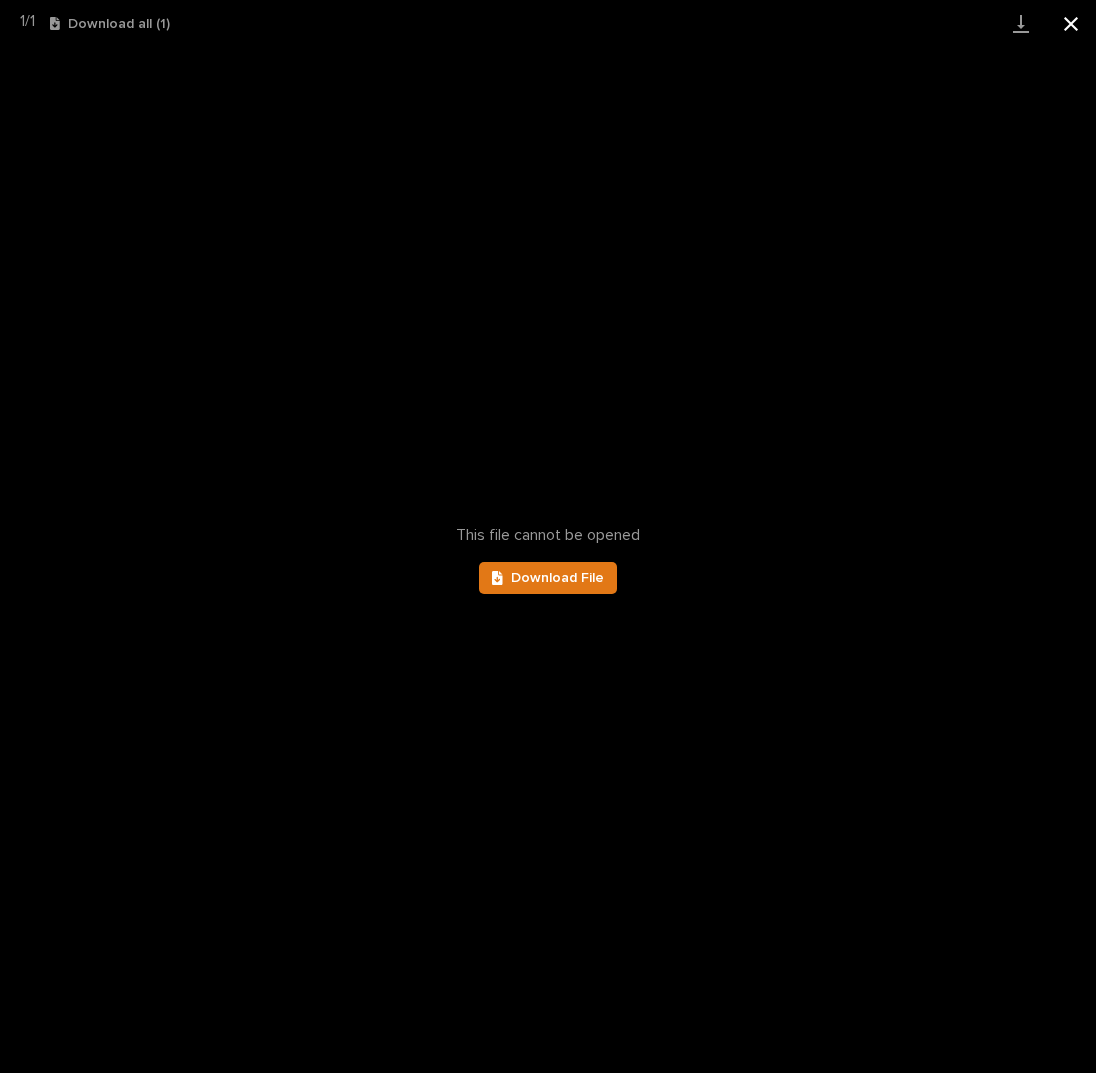 click at bounding box center (1071, 23) 